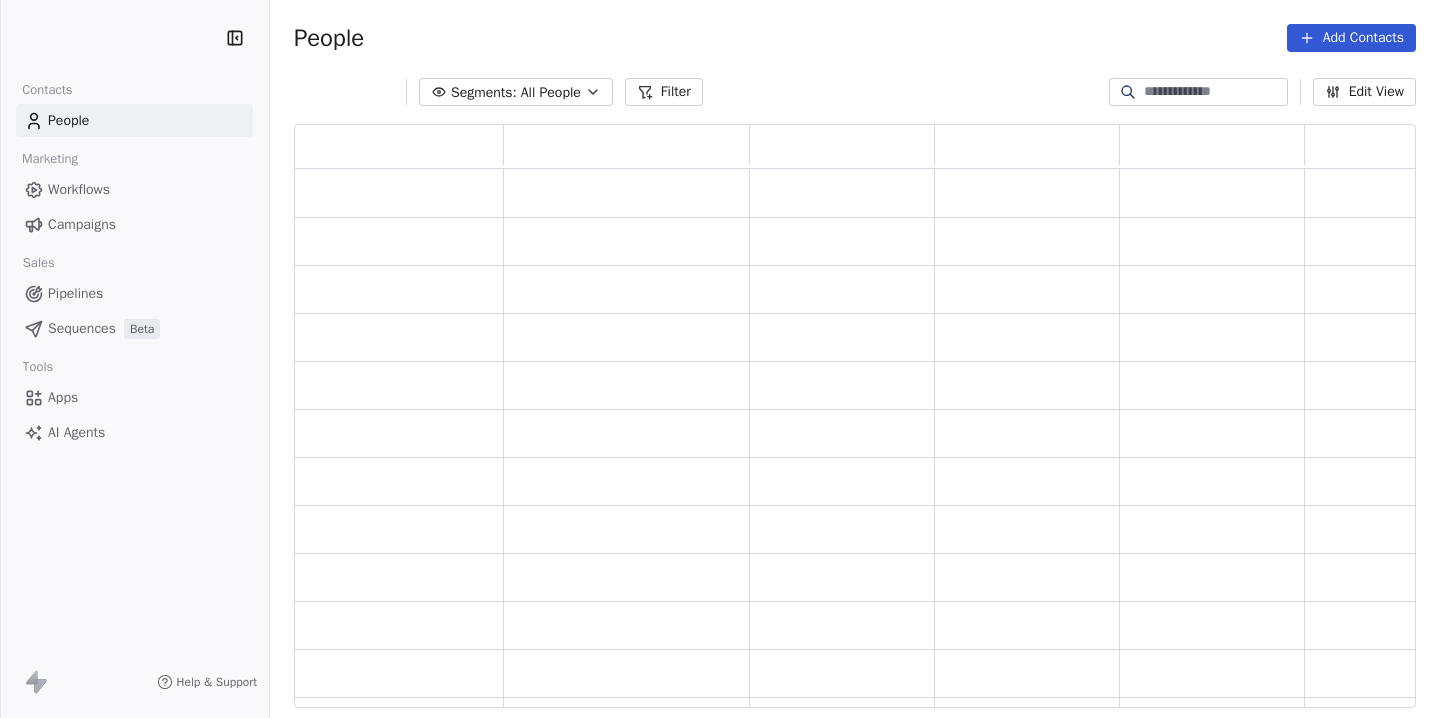 scroll, scrollTop: 0, scrollLeft: 0, axis: both 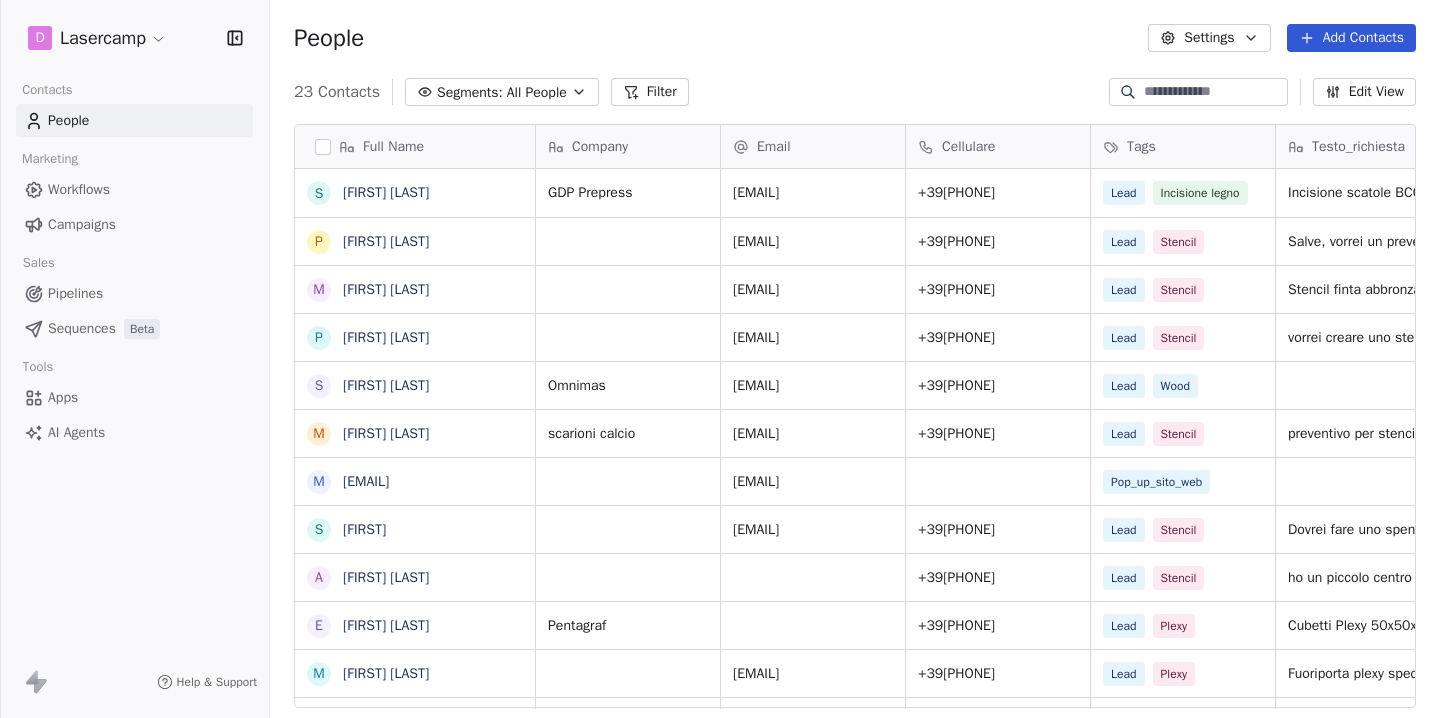 click on "D Lasercamp Contacts People Marketing Workflows Campaigns Sales Pipelines Sequences Beta Tools Apps AI Agents Help & Support People Settings Add Contacts 23 Contacts Segments: All People Filter Edit View Tag Add to Sequence Export Full Name S Sara GDP Prepress P Paride De Benedittis M Maria Malena P Paolo Netwin S Stefano Cangiano M Mirco Gariboldi m massimo.iannazzo@das.srl S Stefano A Alessandro Griffoni E Edoardo Libertino M Maria Luce Peruzzini A Ana Maria Cabal Pasini L Luca Beretta L Lorenzo Dell'Agnolo L Lorenzo Bruzzese g giovanni@gruppocircle.com I Ivan Pengo M Michelle Felip g g.rossi@bluyazmine.it M Michele Dipasquale L Lara Bittasi P Paolo Maraschi V Valentina Company Email Cellulare Tags Testo_richiesta File Status Contact Source GDP Prepress sara@gdp.it [PHONE] Lead Incisione legno Incisione scatole BCC Contacted Sito Web paridebe@gmail.com [PHONE] Lead Stencil Salve, vorrei un preventivo per realizzare uno Stencil di dimensione 40x40cm. Grazie! Contacted Google ADS [PHONE]" at bounding box center [720, 359] 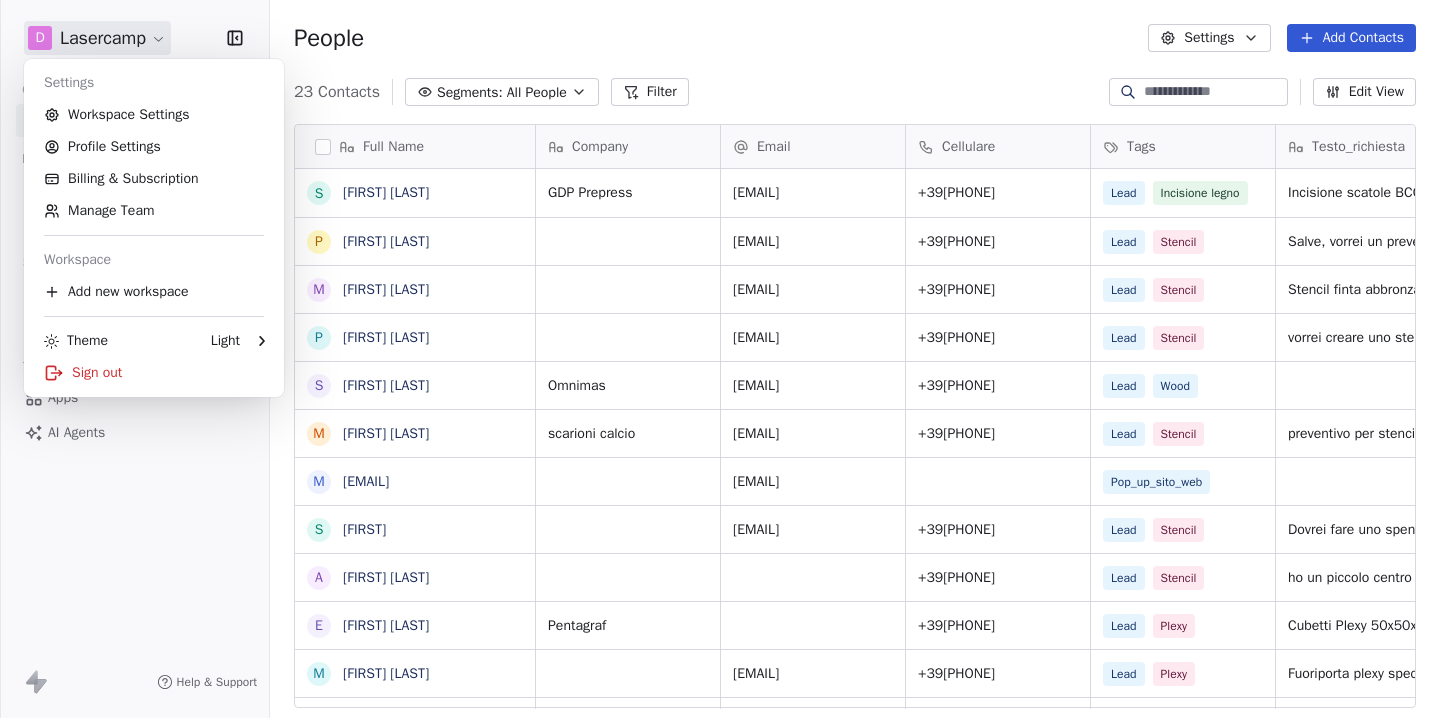 click on "D Lasercamp Contacts People Marketing Workflows Campaigns Sales Pipelines Sequences Beta Tools Apps AI Agents Help & Support People Settings Add Contacts 23 Contacts Segments: All People Filter Edit View Tag Add to Sequence Export Full Name S Sara GDP Prepress P Paride De Benedittis M Maria Malena P Paolo Netwin S Stefano Cangiano M Mirco Gariboldi m massimo.iannazzo@das.srl S Stefano A Alessandro Griffoni E Edoardo Libertino M Maria Luce Peruzzini A Ana Maria Cabal Pasini L Luca Beretta L Lorenzo Dell'Agnolo L Lorenzo Bruzzese g giovanni@gruppocircle.com I Ivan Pengo M Michelle Felip g g.rossi@bluyazmine.it M Michele Dipasquale L Lara Bittasi P Paolo Maraschi V Valentina Company Email Cellulare Tags Testo_richiesta File Status Contact Source GDP Prepress sara@gdp.it [PHONE] Lead Incisione legno Incisione scatole BCC Contacted Sito Web paridebe@gmail.com [PHONE] Lead Stencil Salve, vorrei un preventivo per realizzare uno Stencil di dimensione 40x40cm. Grazie! Contacted Google ADS [PHONE]" at bounding box center [720, 359] 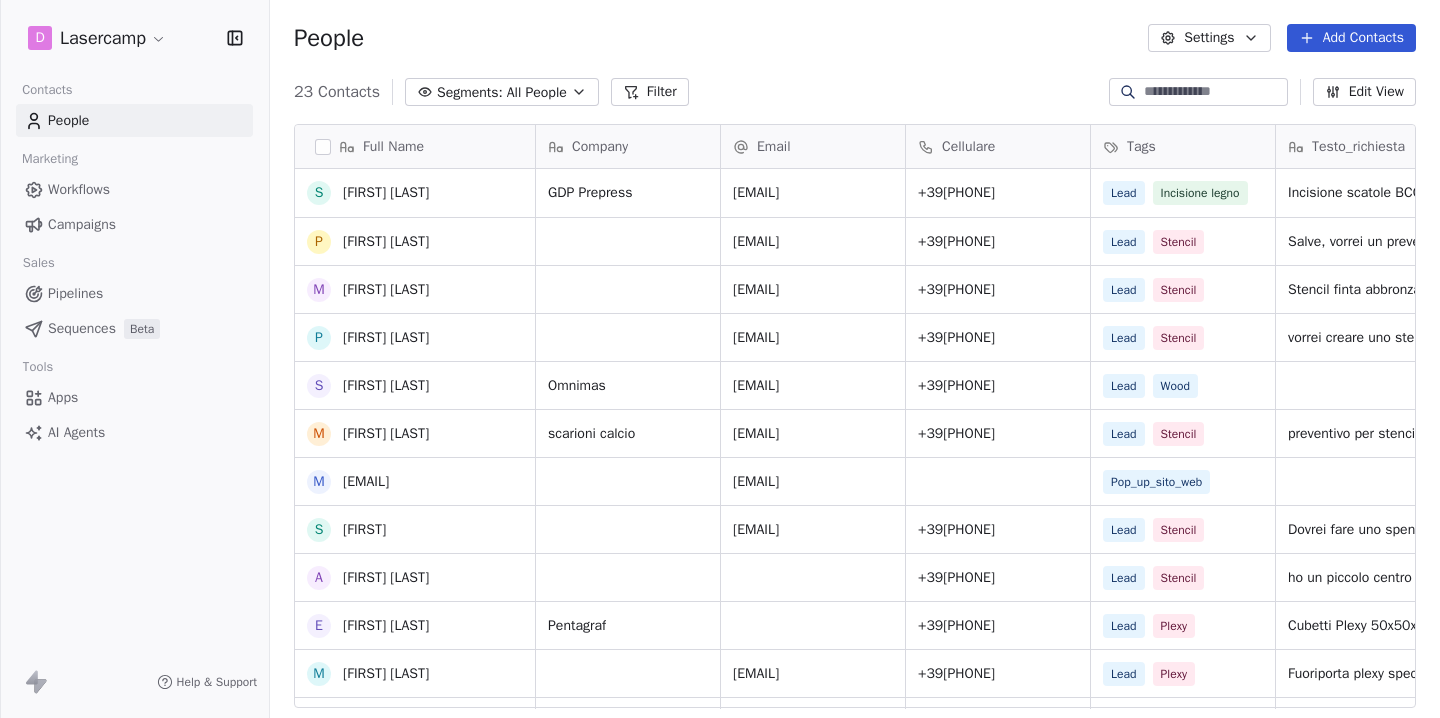 scroll, scrollTop: 130, scrollLeft: 0, axis: vertical 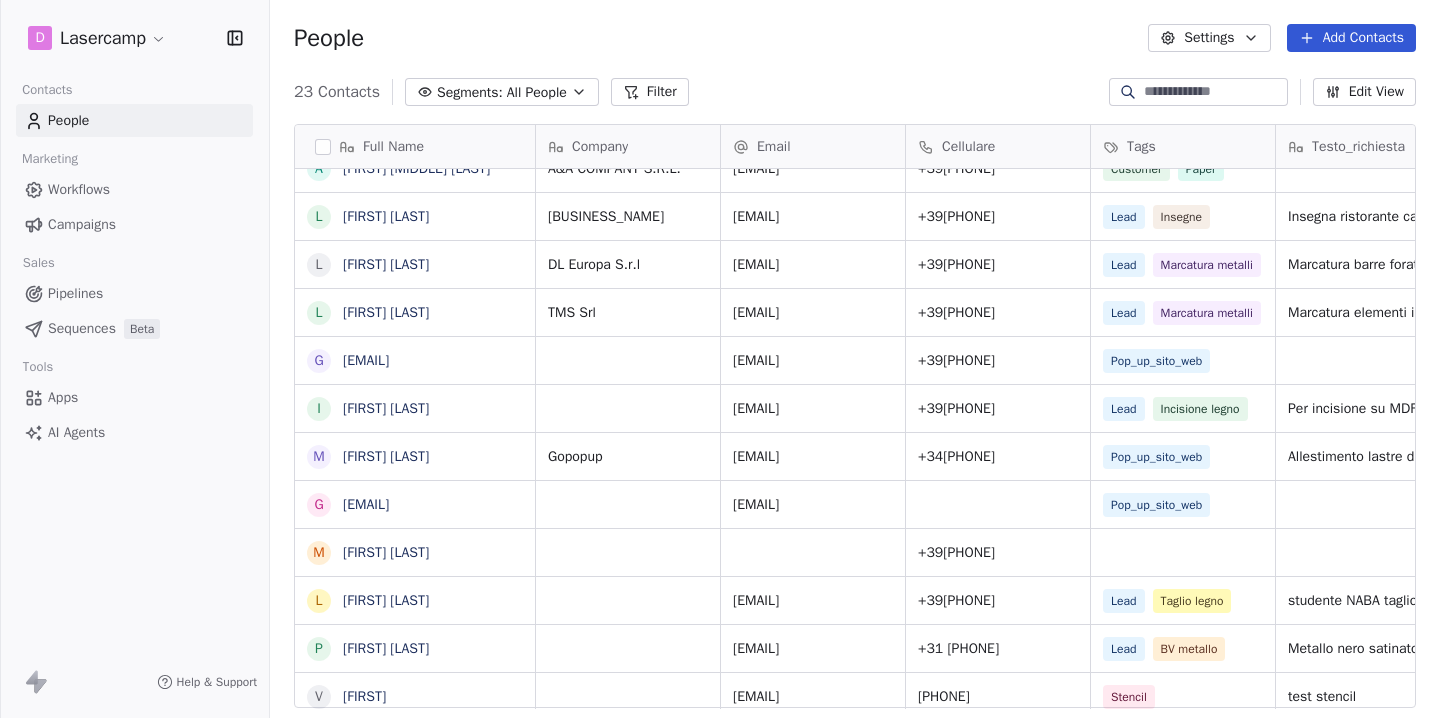 click on "Segments:" at bounding box center [470, 92] 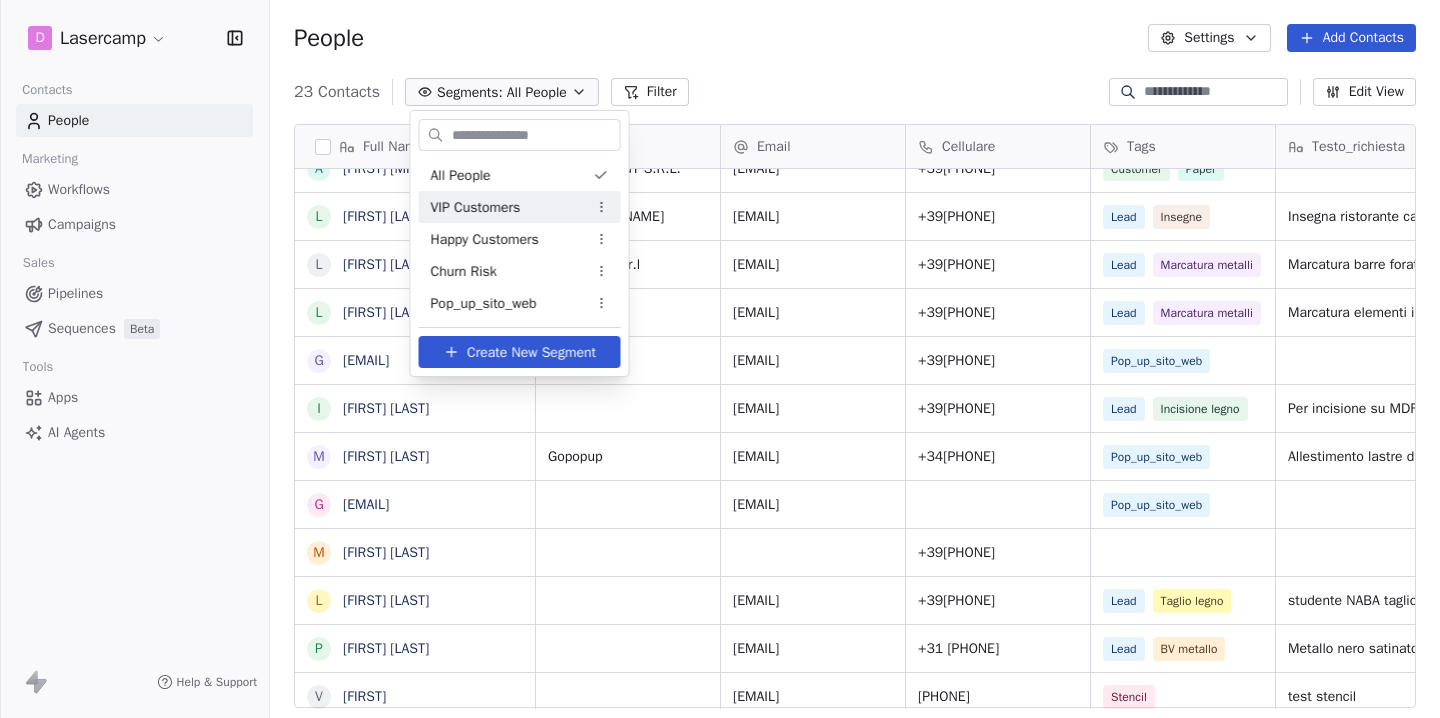 click on "D Lasercamp Contacts People Marketing Workflows Campaigns Sales Pipelines Sequences Beta Tools Apps AI Agents Help & Support People Settings Add Contacts 23 Contacts Segments: All People Filter Edit View Tag Add to Sequence Export Full Name S Sara GDP Prepress P Paride De Benedittis M Maria Malena P Paolo Netwin S Stefano Cangiano M Mirco Gariboldi m massimo.iannazzo@das.srl S Stefano A Alessandro Griffoni E Edoardo Libertino M Maria Luce Peruzzini A Ana Maria Cabal Pasini L Luca Beretta L Lorenzo Dell'Agnolo L Lorenzo Bruzzese g giovanni@gruppocircle.com I Ivan Pengo M Michelle Felip g g.rossi@bluyazmine.it M Michele Dipasquale L Lara Bittasi P Paolo Maraschi V Valentina Company Email Cellulare Tags Testo_richiesta File Status Contact Source GDP Prepress sara@gdp.it [PHONE] Lead Incisione legno Incisione scatole BCC Contacted Sito Web paridebe@gmail.com [PHONE] Lead Stencil Salve, vorrei un preventivo per realizzare uno Stencil di dimensione 40x40cm. Grazie! Contacted Google ADS [PHONE]" at bounding box center (720, 359) 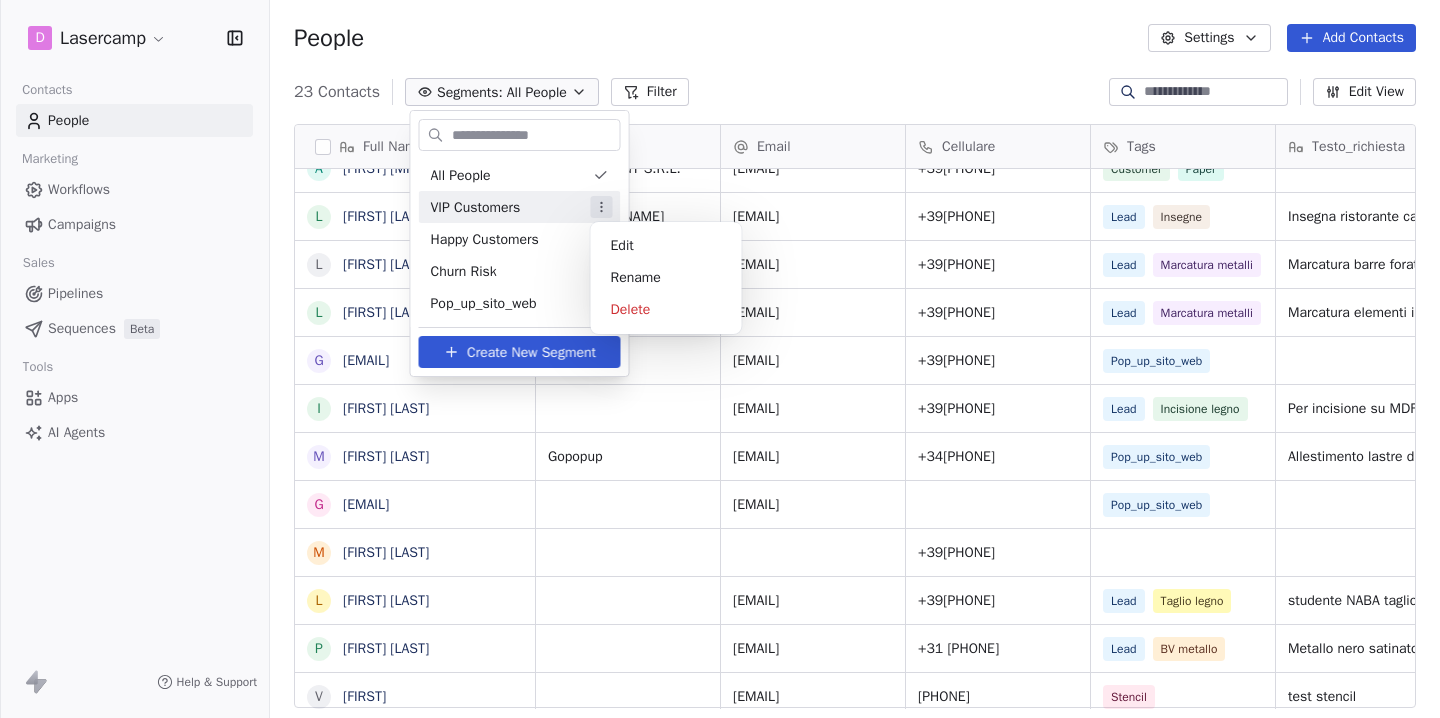 click on "D Lasercamp Contacts People Marketing Workflows Campaigns Sales Pipelines Sequences Beta Tools Apps AI Agents Help & Support People Settings Add Contacts 23 Contacts Segments: All People Filter Edit View Tag Add to Sequence Export Full Name S Sara GDP Prepress P Paride De Benedittis M Maria Malena P Paolo Netwin S Stefano Cangiano M Mirco Gariboldi m massimo.iannazzo@das.srl S Stefano A Alessandro Griffoni E Edoardo Libertino M Maria Luce Peruzzini A Ana Maria Cabal Pasini L Luca Beretta L Lorenzo Dell'Agnolo L Lorenzo Bruzzese g giovanni@gruppocircle.com I Ivan Pengo M Michelle Felip g g.rossi@bluyazmine.it M Michele Dipasquale L Lara Bittasi P Paolo Maraschi V Valentina Company Email Cellulare Tags Testo_richiesta File Status Contact Source GDP Prepress sara@gdp.it [PHONE] Lead Incisione legno Incisione scatole BCC Contacted Sito Web paridebe@gmail.com [PHONE] Lead Stencil Salve, vorrei un preventivo per realizzare uno Stencil di dimensione 40x40cm. Grazie! Contacted Google ADS [PHONE]" at bounding box center [720, 359] 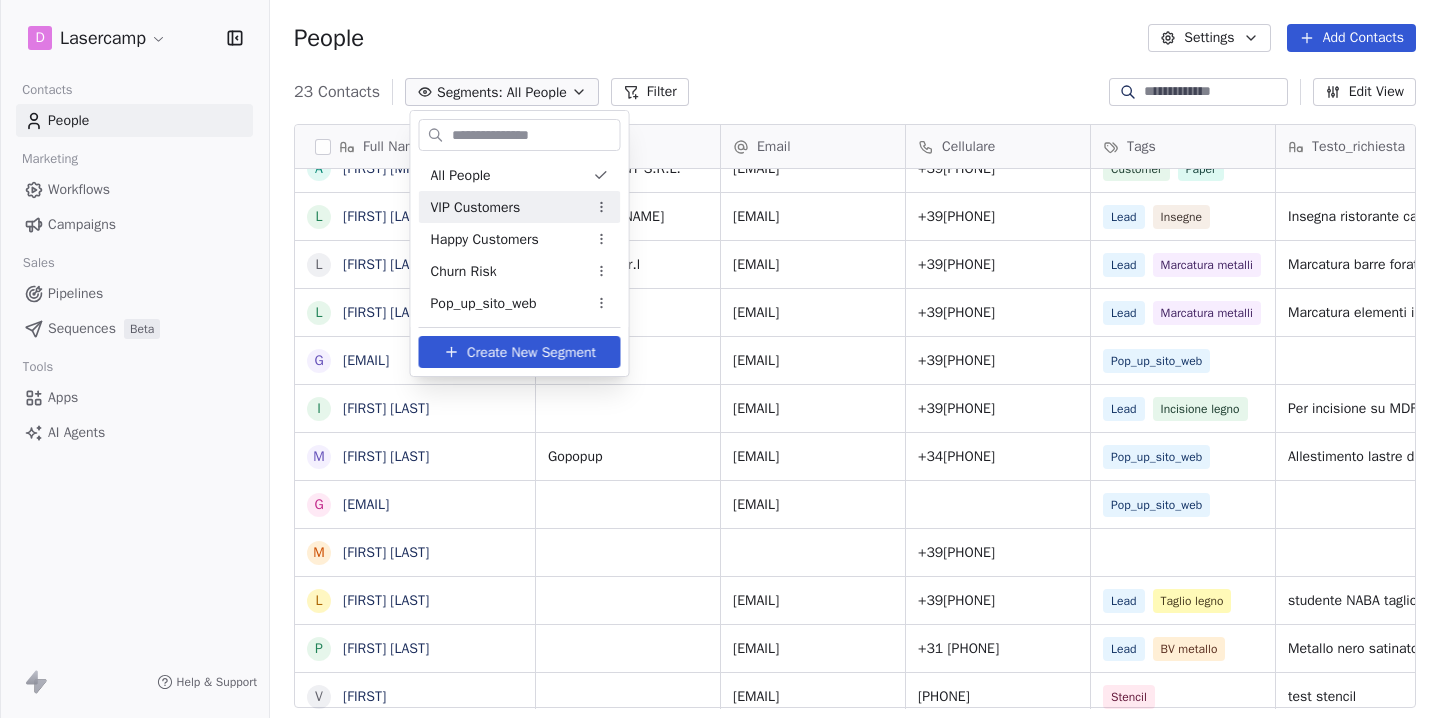 click on "D Lasercamp Contacts People Marketing Workflows Campaigns Sales Pipelines Sequences Beta Tools Apps AI Agents Help & Support People Settings Add Contacts 23 Contacts Segments: All People Filter Edit View Tag Add to Sequence Export Full Name S Sara GDP Prepress P Paride De Benedittis M Maria Malena P Paolo Netwin S Stefano Cangiano M Mirco Gariboldi m massimo.iannazzo@das.srl S Stefano A Alessandro Griffoni E Edoardo Libertino M Maria Luce Peruzzini A Ana Maria Cabal Pasini L Luca Beretta L Lorenzo Dell'Agnolo L Lorenzo Bruzzese g giovanni@gruppocircle.com I Ivan Pengo M Michelle Felip g g.rossi@bluyazmine.it M Michele Dipasquale L Lara Bittasi P Paolo Maraschi V Valentina Company Email Cellulare Tags Testo_richiesta File Status Contact Source GDP Prepress sara@gdp.it [PHONE] Lead Incisione legno Incisione scatole BCC Contacted Sito Web paridebe@gmail.com [PHONE] Lead Stencil Salve, vorrei un preventivo per realizzare uno Stencil di dimensione 40x40cm. Grazie! Contacted Google ADS [PHONE]" at bounding box center [720, 359] 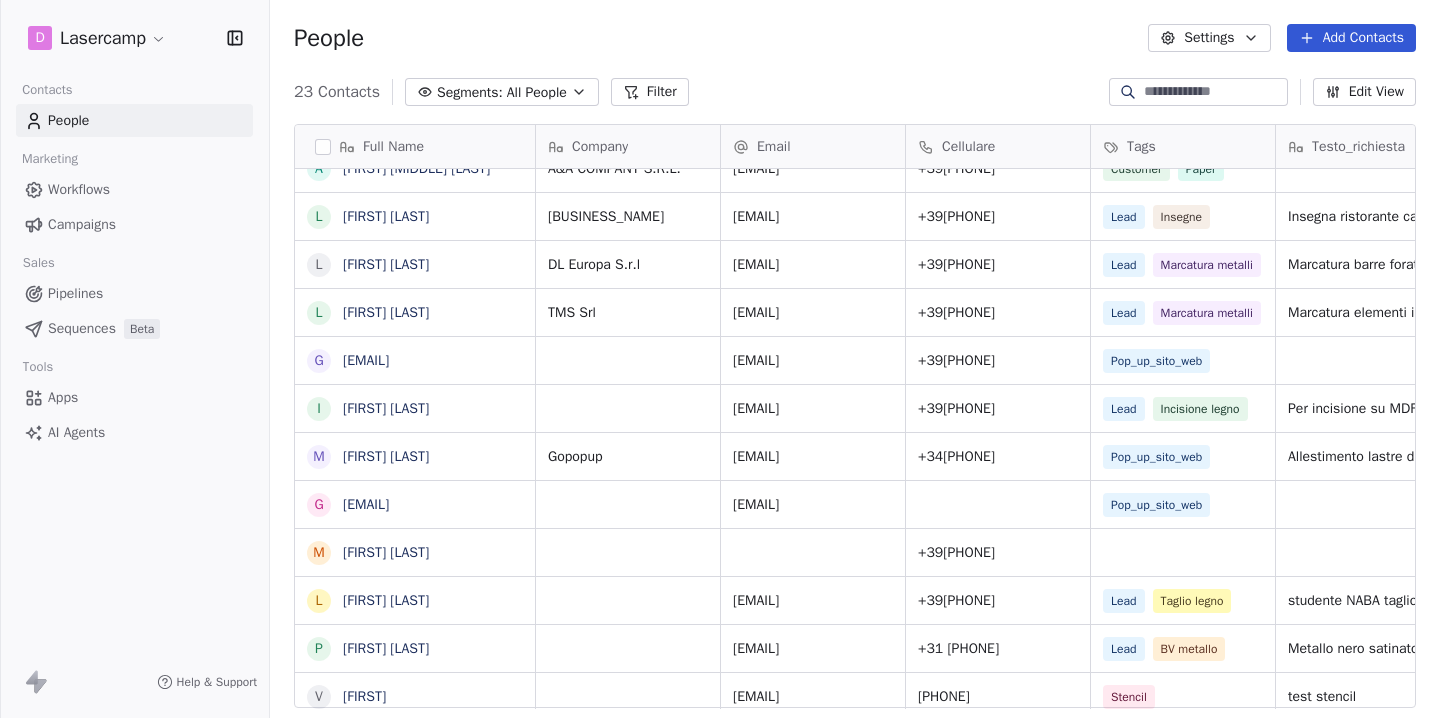 scroll, scrollTop: 0, scrollLeft: 0, axis: both 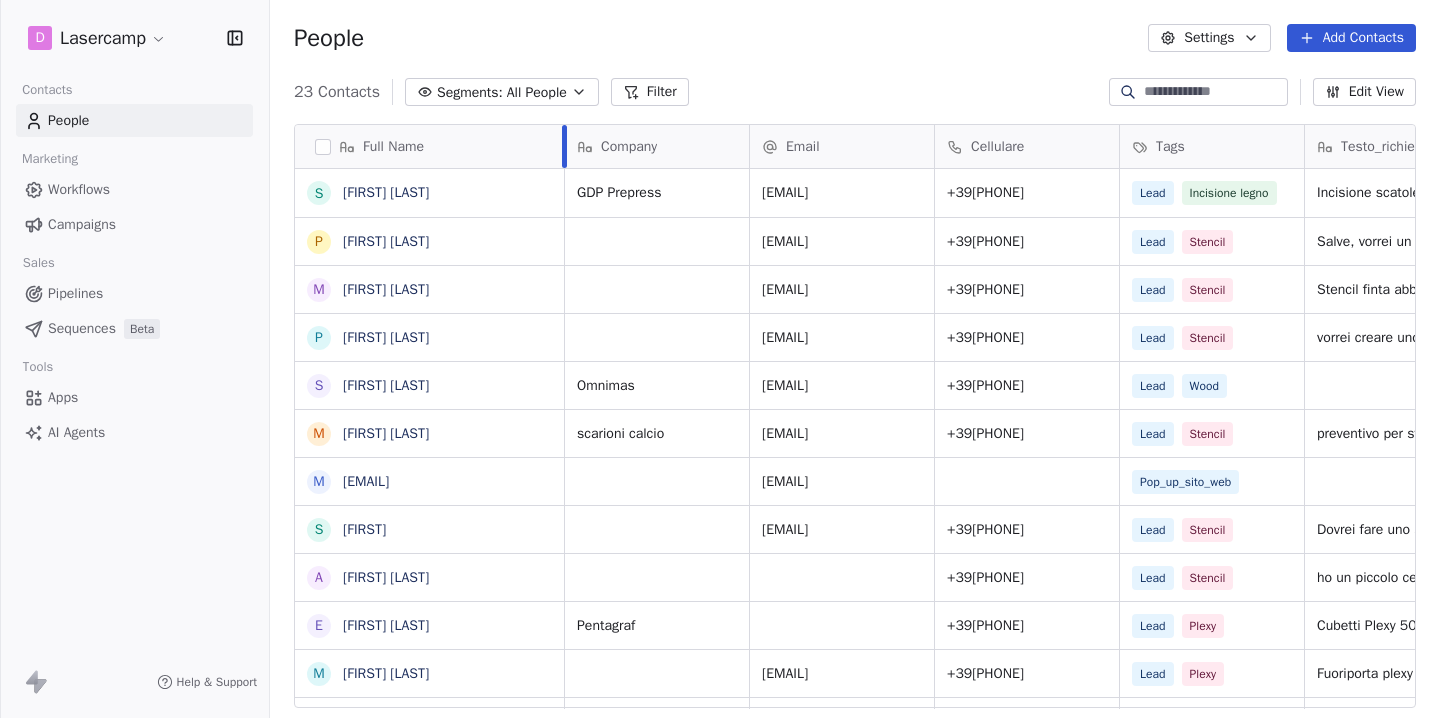 drag, startPoint x: 537, startPoint y: 146, endPoint x: 577, endPoint y: 147, distance: 40.012497 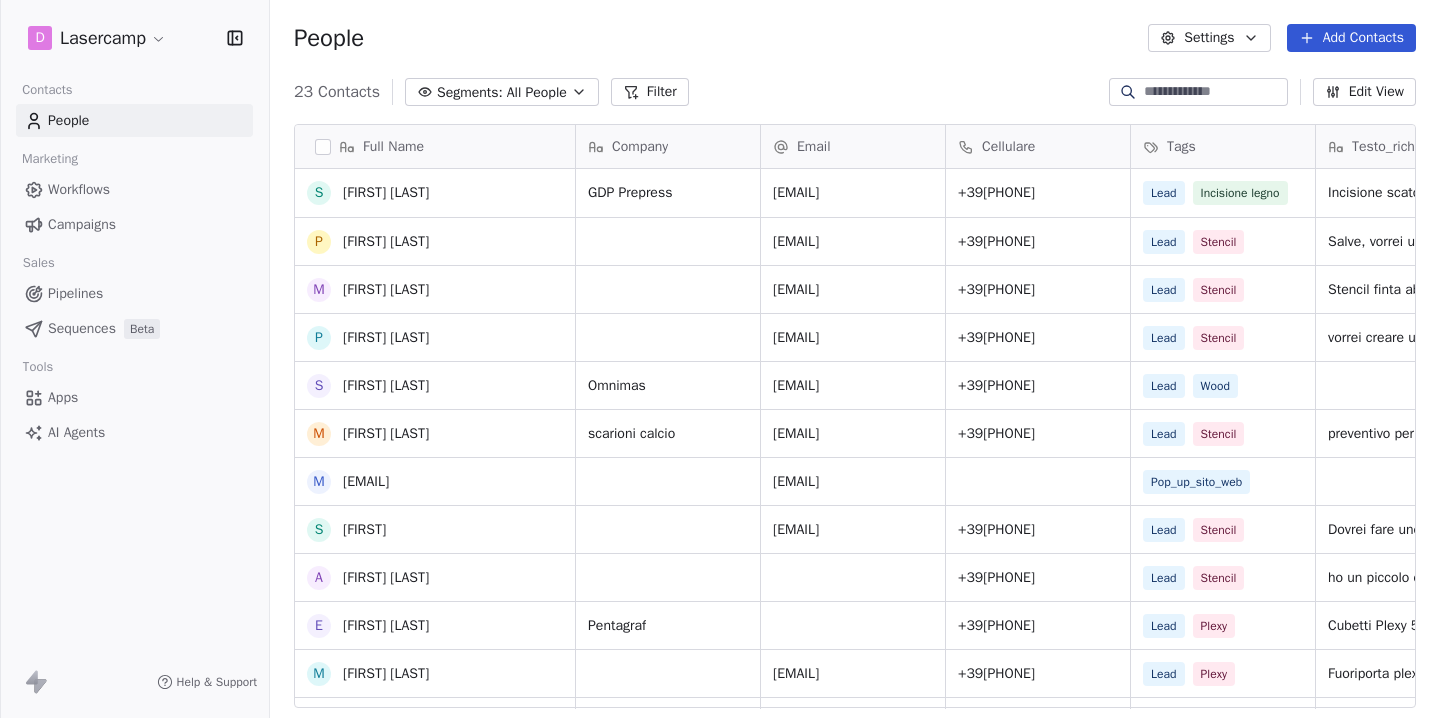 scroll, scrollTop: 564, scrollLeft: 0, axis: vertical 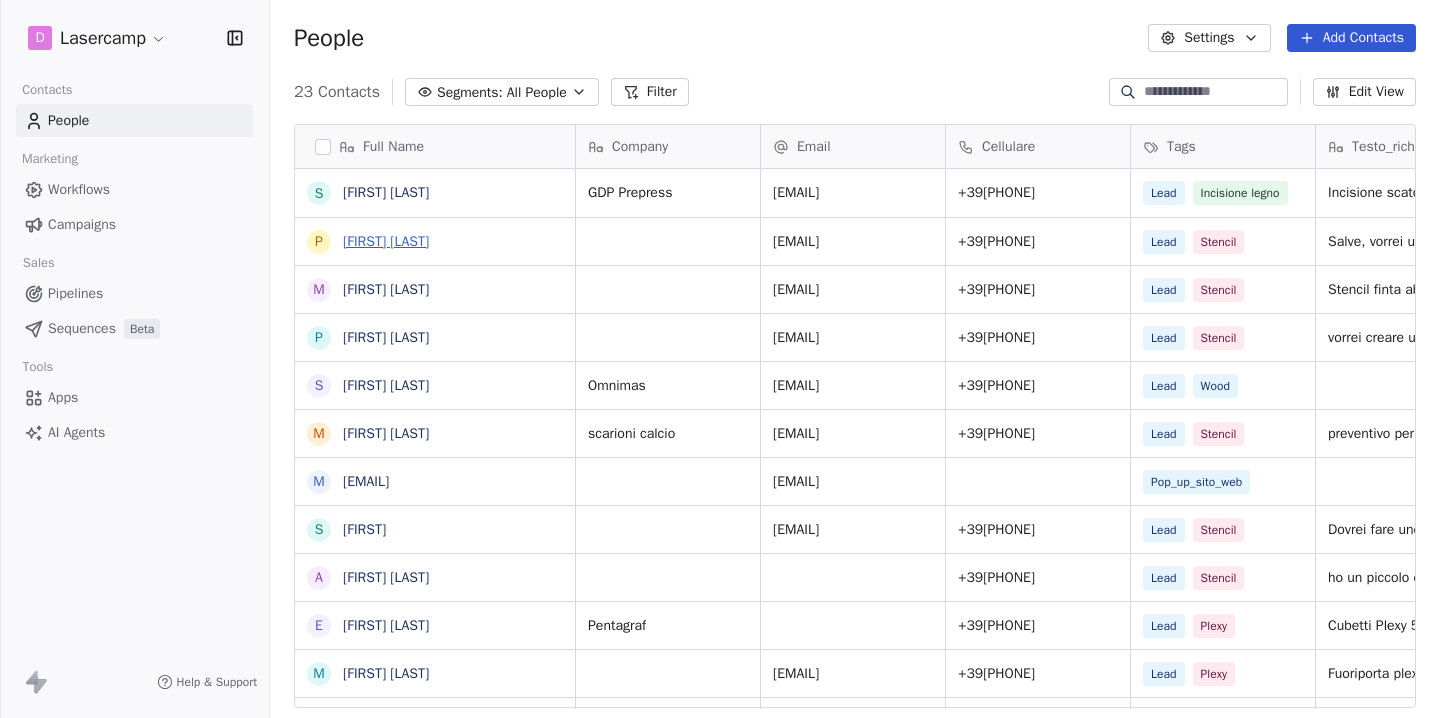 click on "[FIRST] [LAST]" at bounding box center (386, 241) 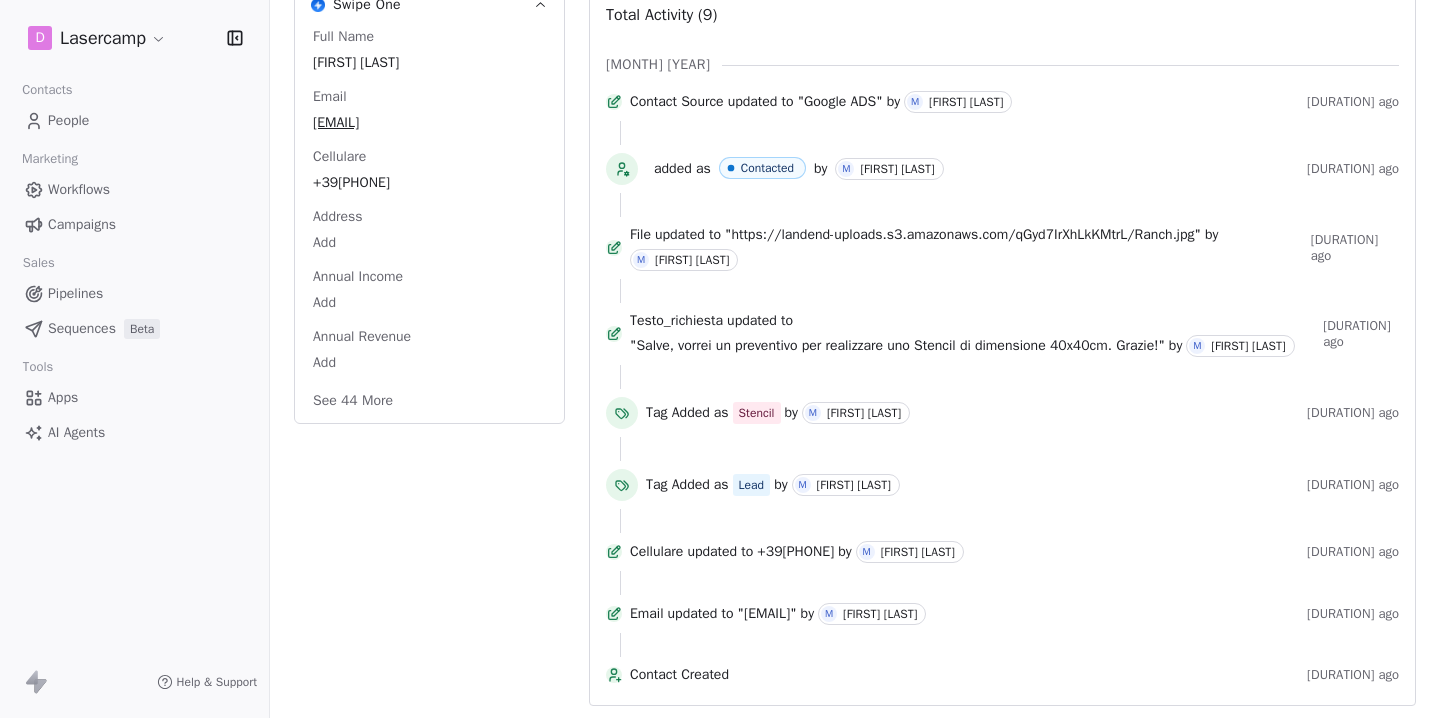 scroll, scrollTop: 0, scrollLeft: 0, axis: both 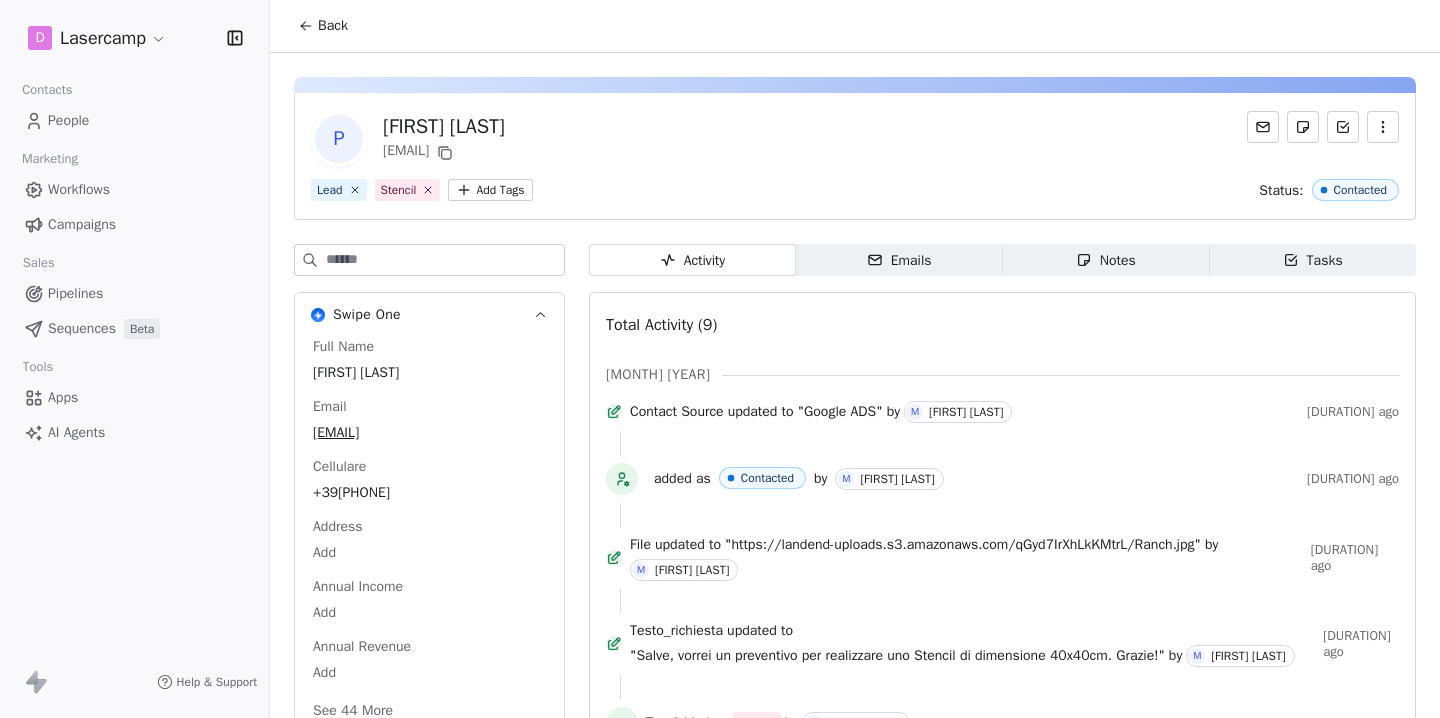 click on "Back" at bounding box center [323, 26] 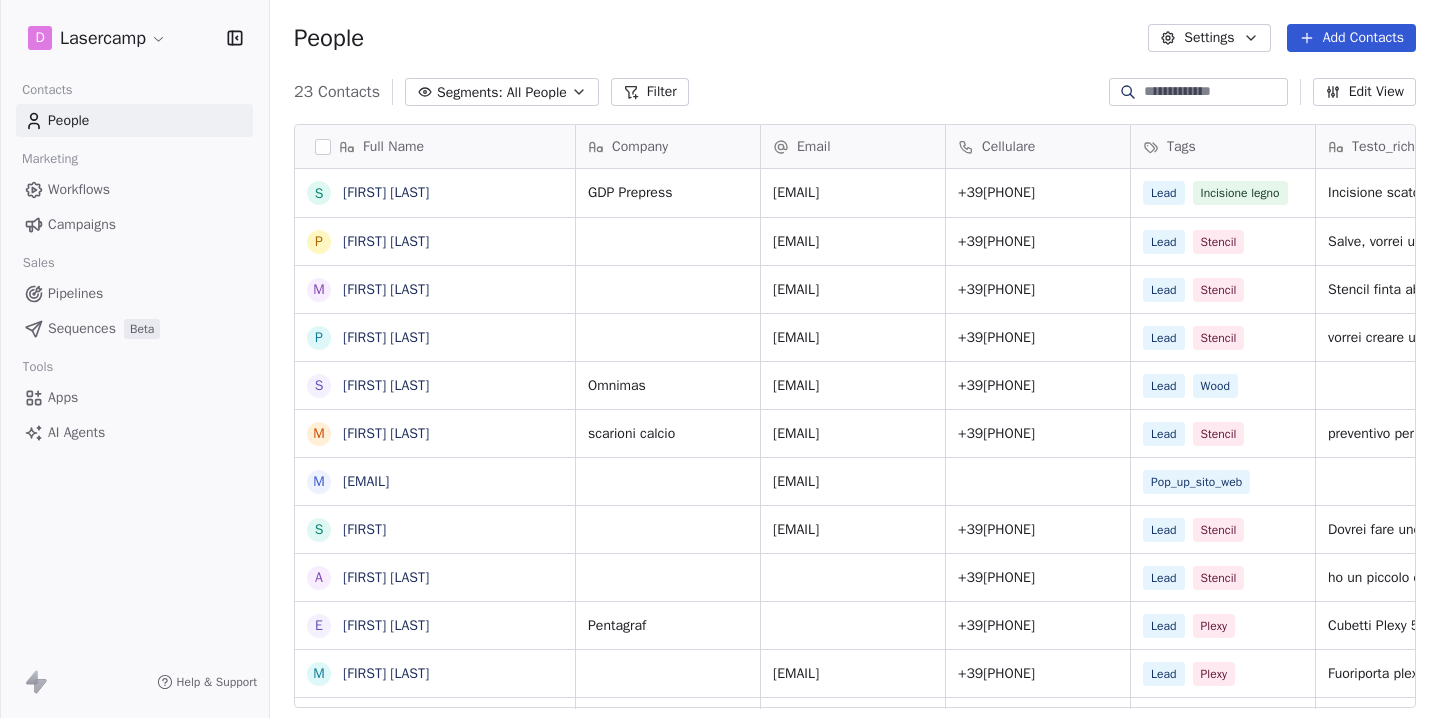 scroll, scrollTop: 1, scrollLeft: 1, axis: both 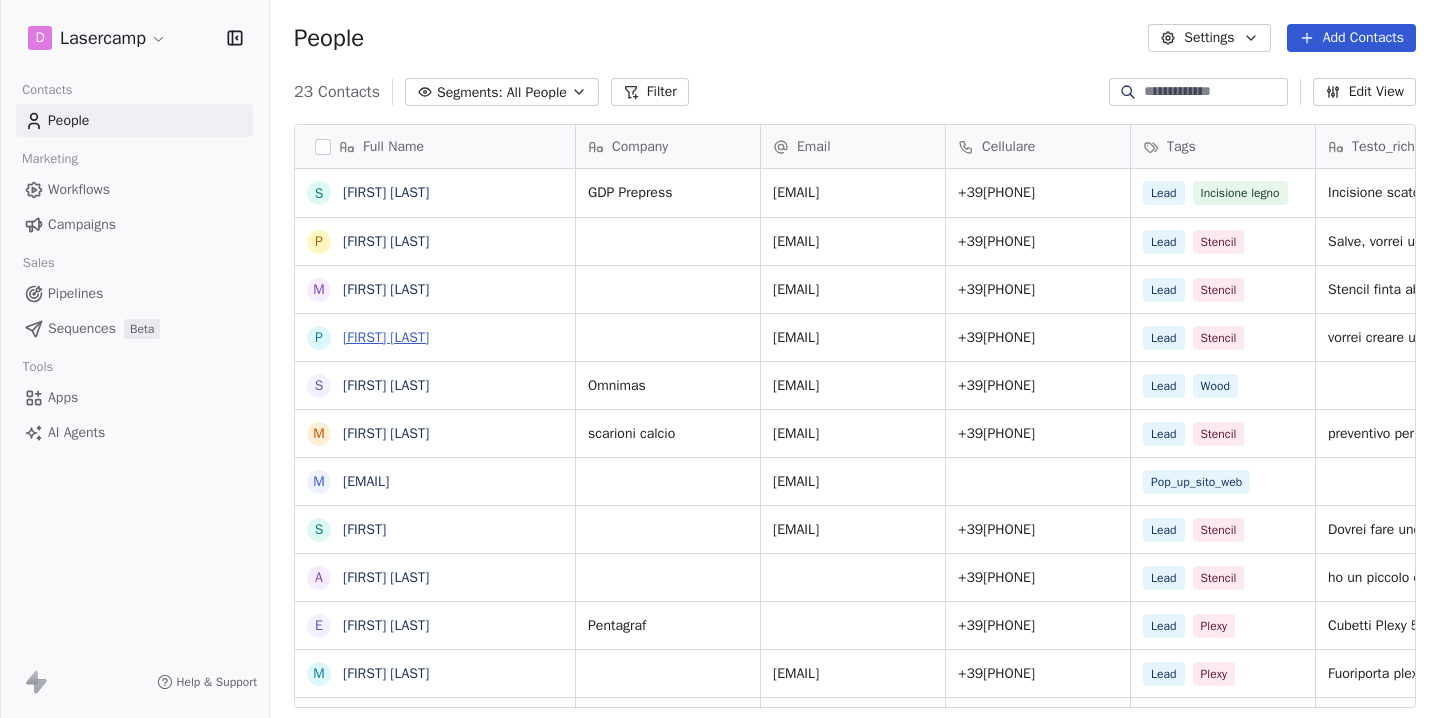 click on "[FIRST] [LAST]" at bounding box center (386, 337) 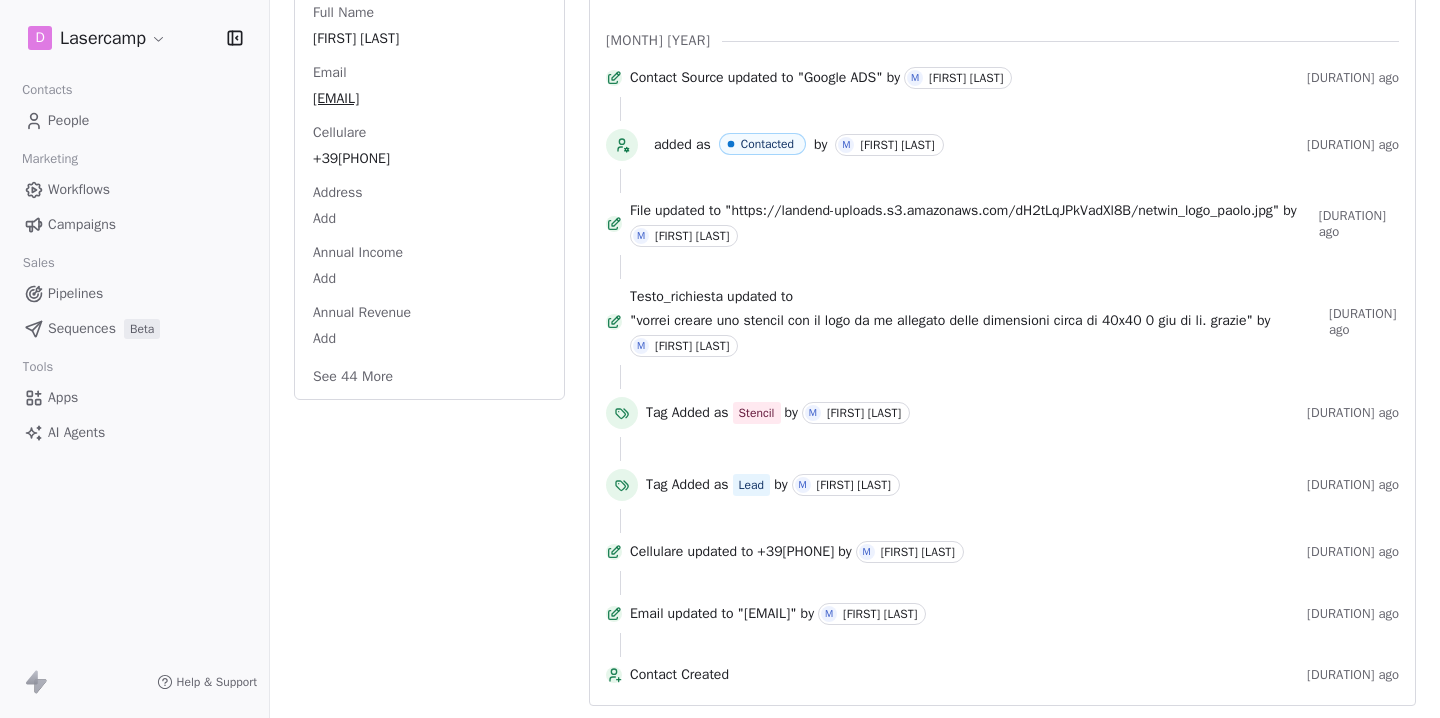 scroll, scrollTop: 0, scrollLeft: 0, axis: both 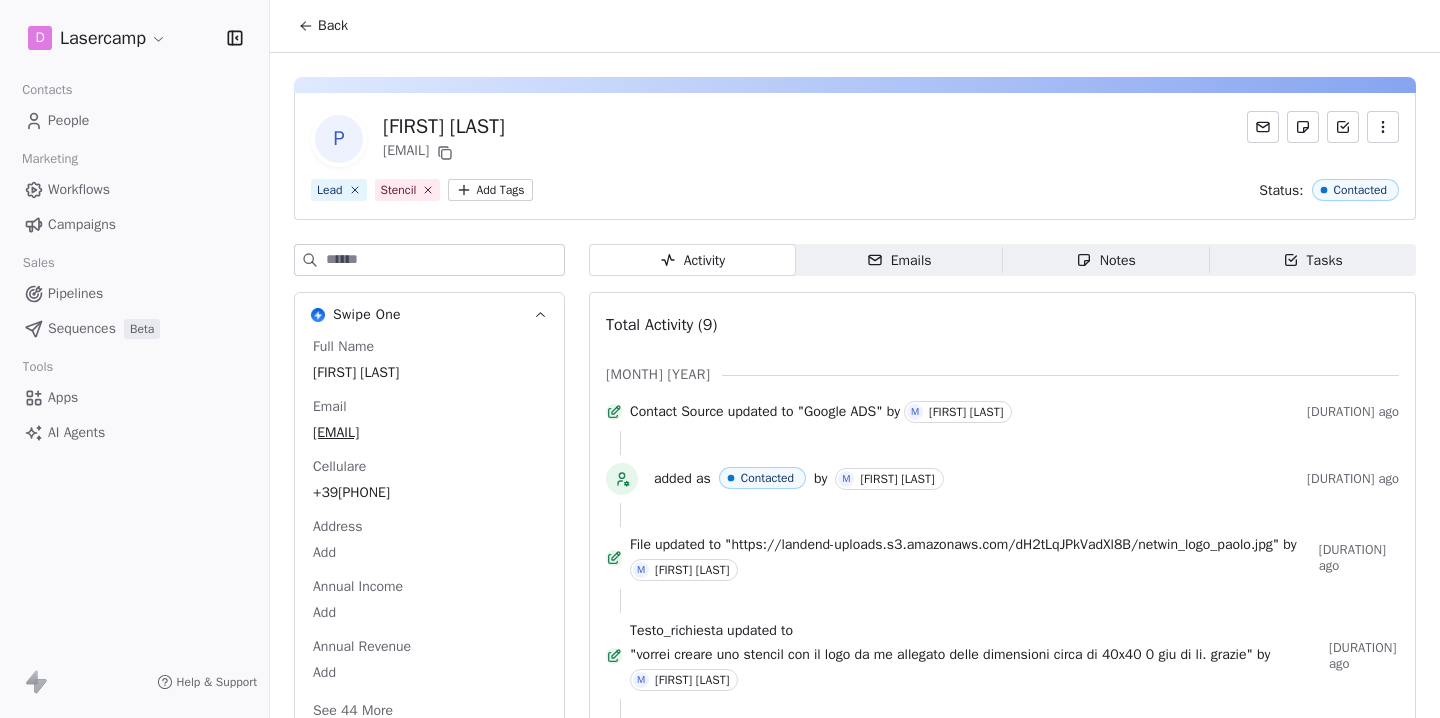 click 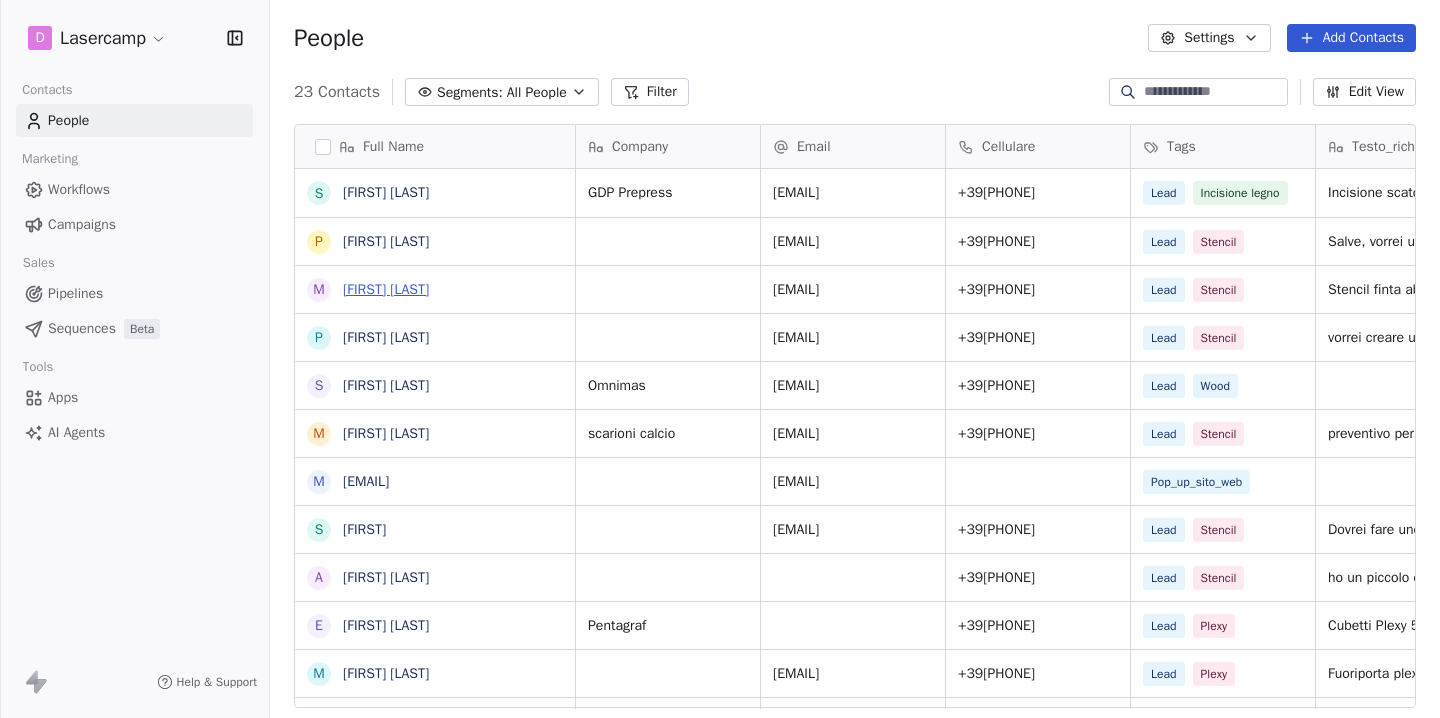 scroll, scrollTop: 1, scrollLeft: 1, axis: both 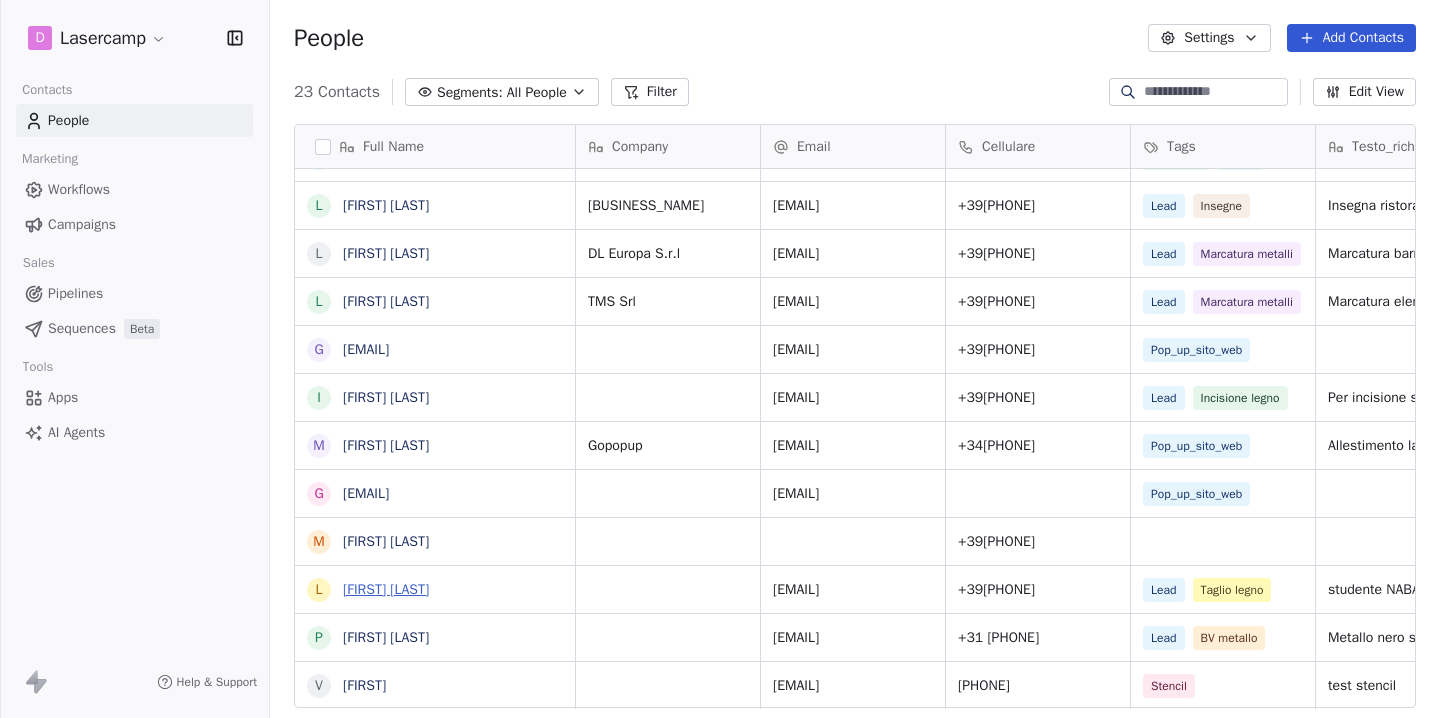 click on "[FIRST] [LAST]" at bounding box center [386, 589] 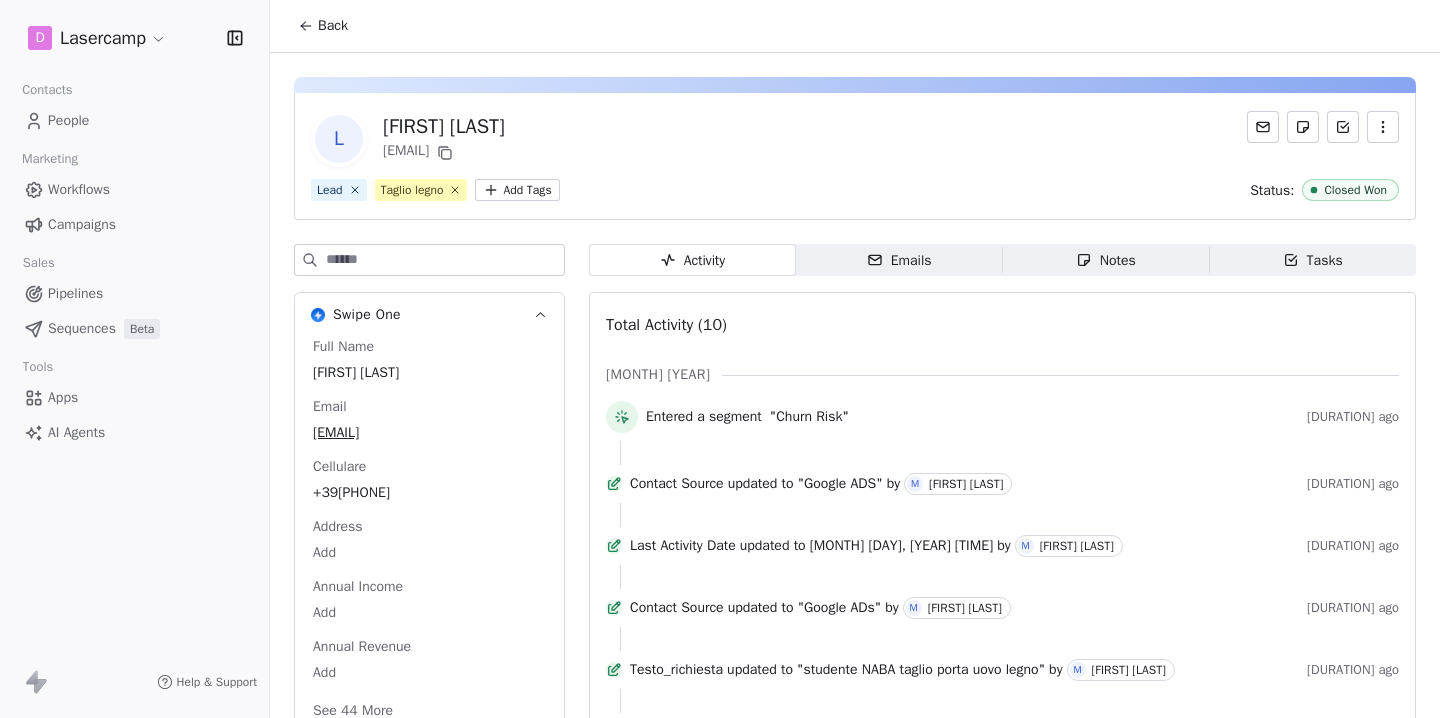 scroll 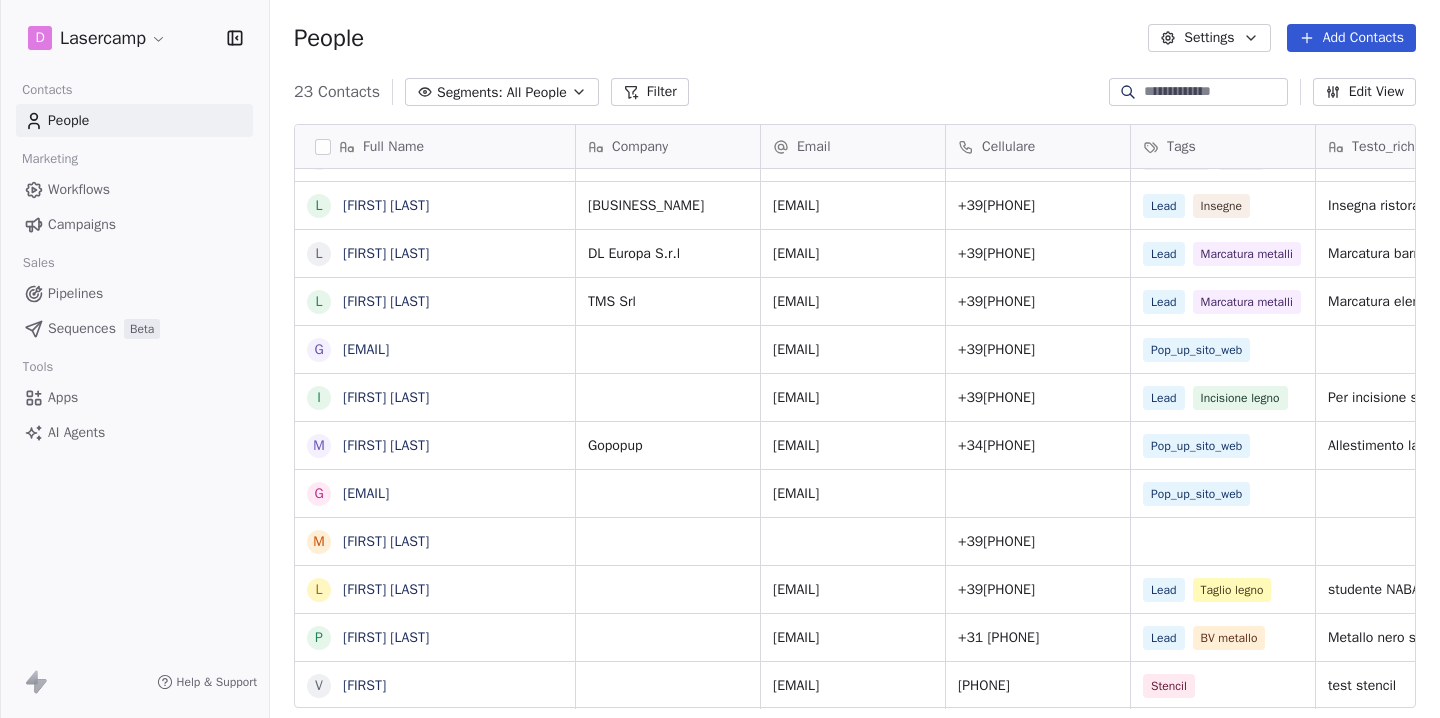 click on "Workflows" at bounding box center [79, 189] 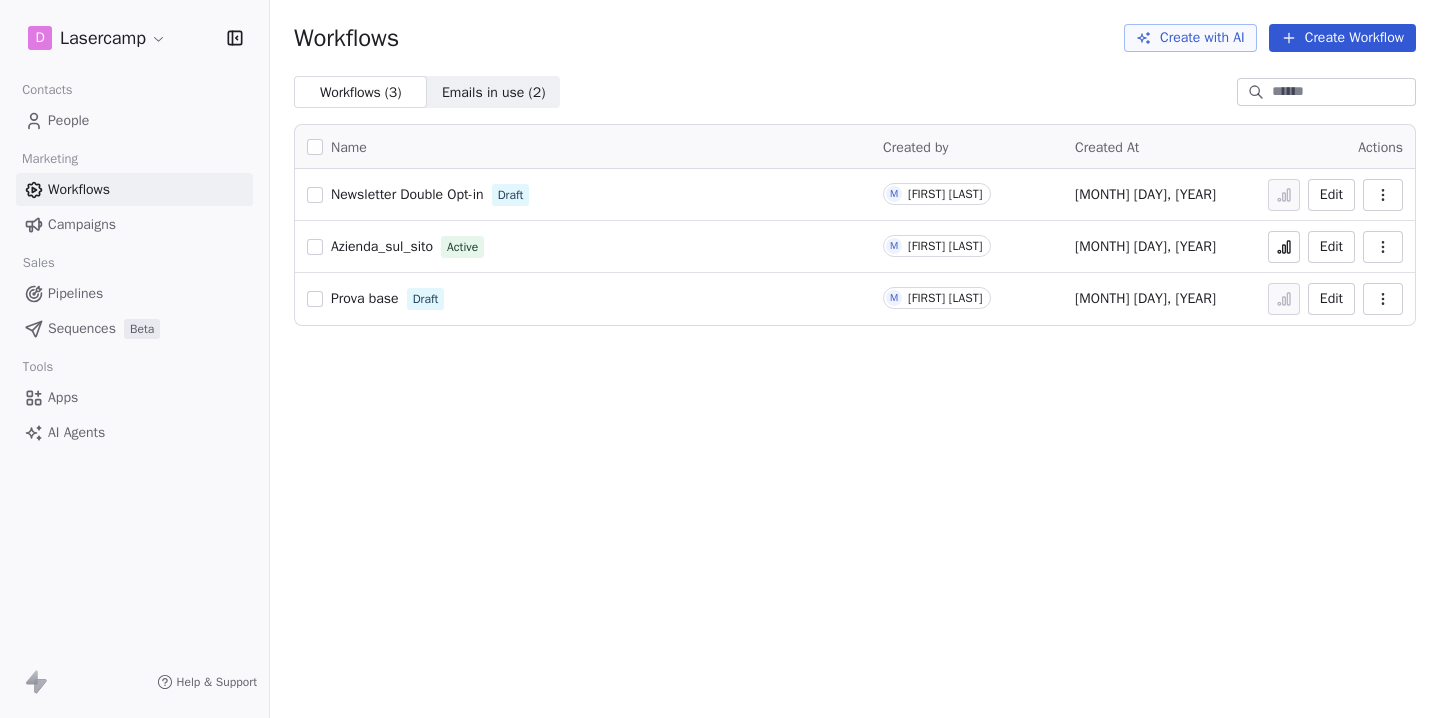 click on "Azienda_sul_sito" at bounding box center [382, 246] 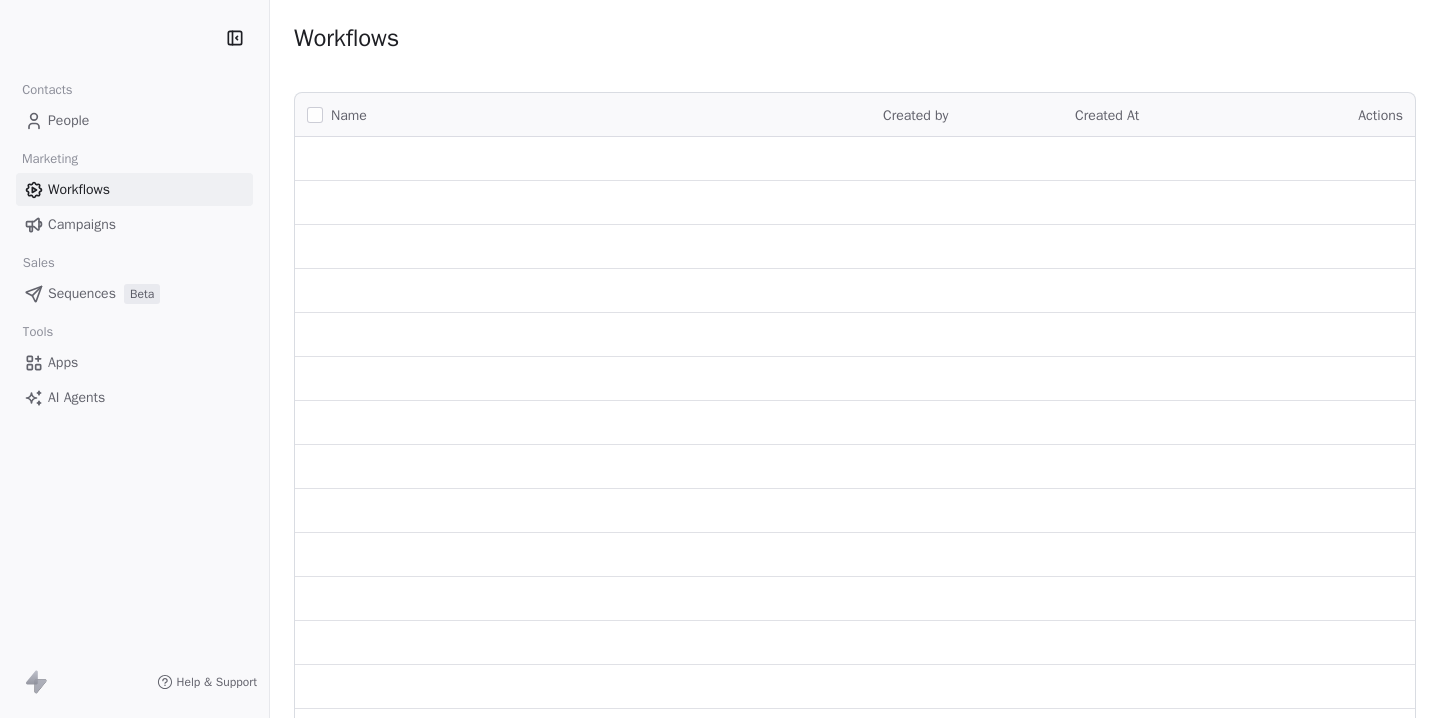 scroll, scrollTop: 0, scrollLeft: 0, axis: both 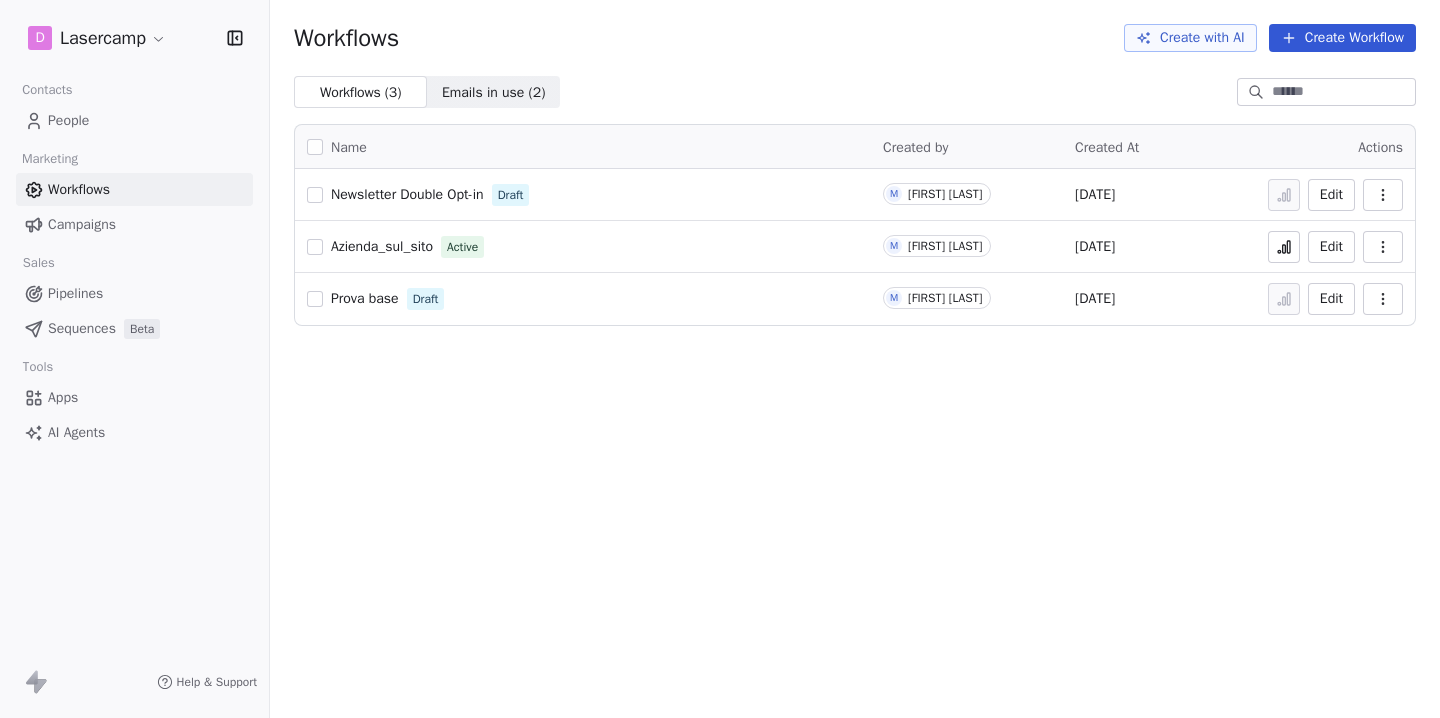 click on "People" at bounding box center [68, 120] 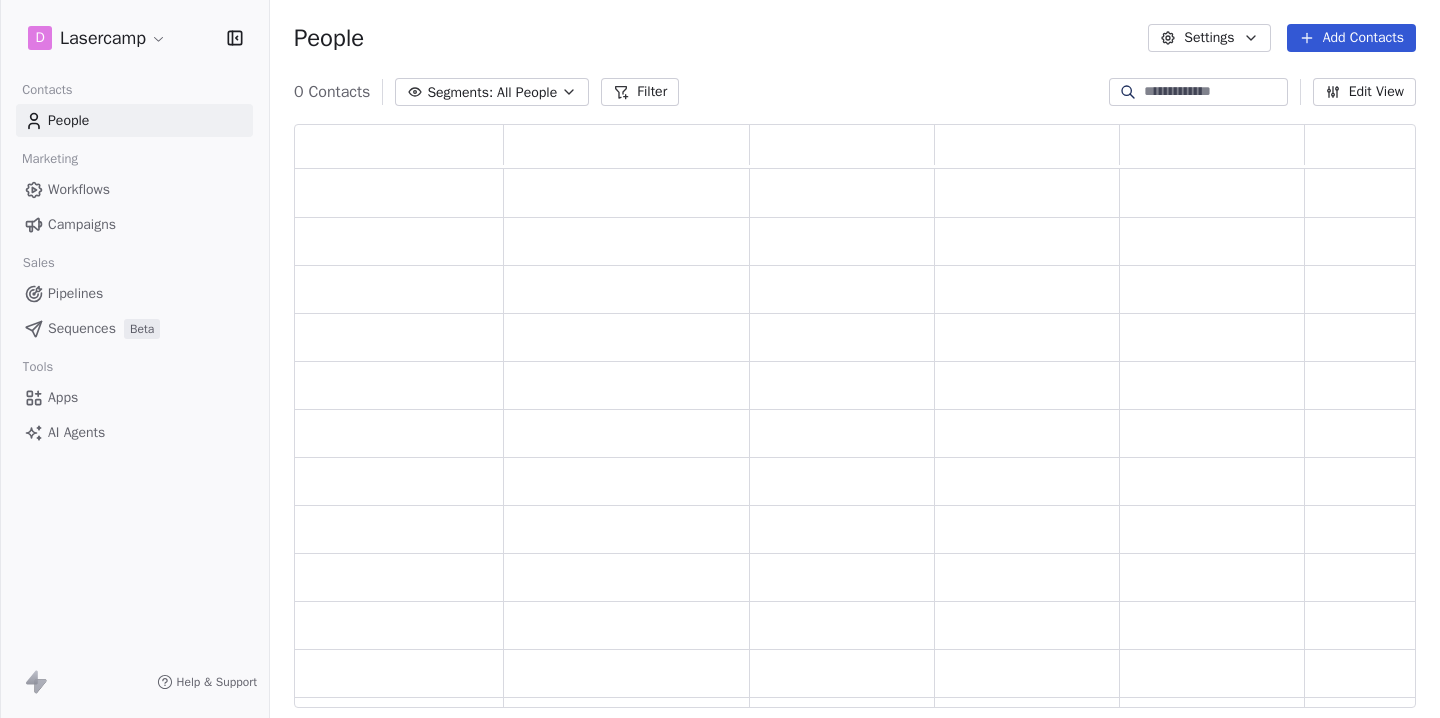 scroll, scrollTop: 1, scrollLeft: 1, axis: both 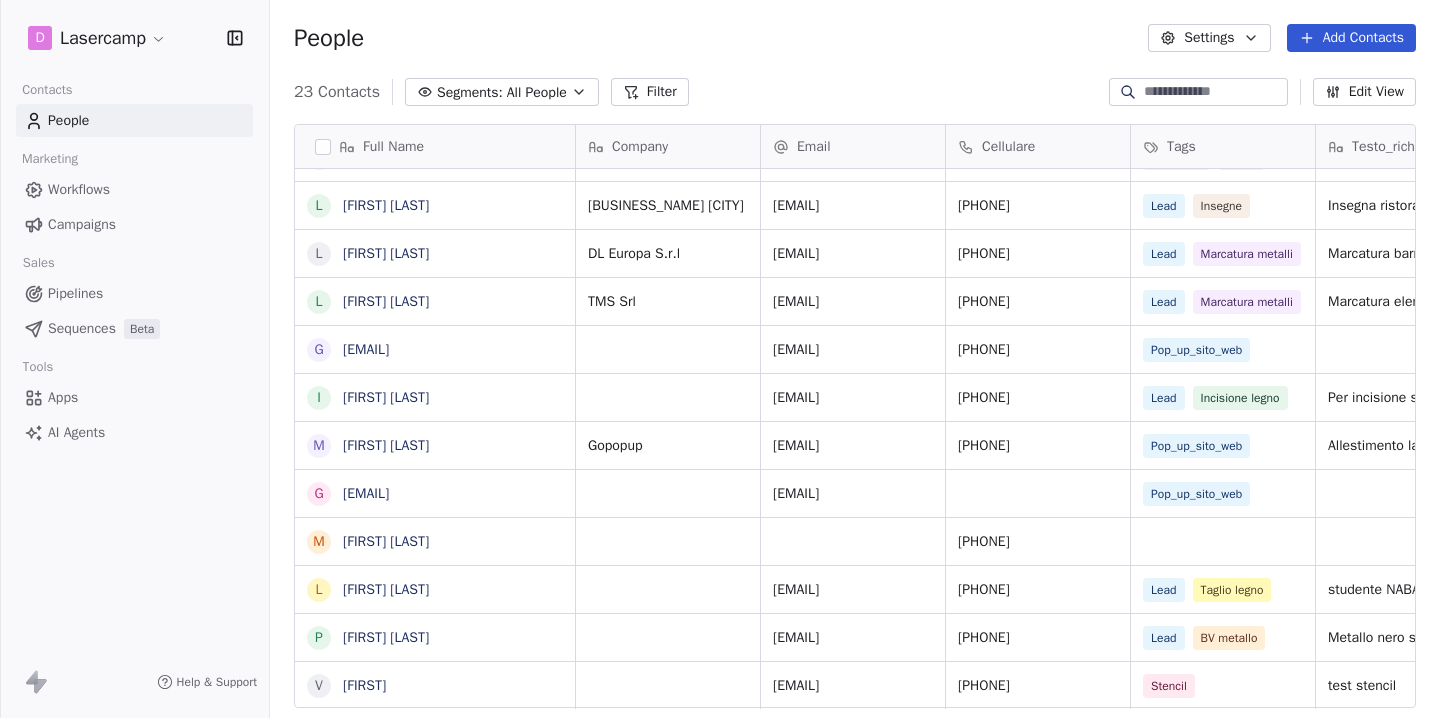 click on "Segments:" at bounding box center [470, 92] 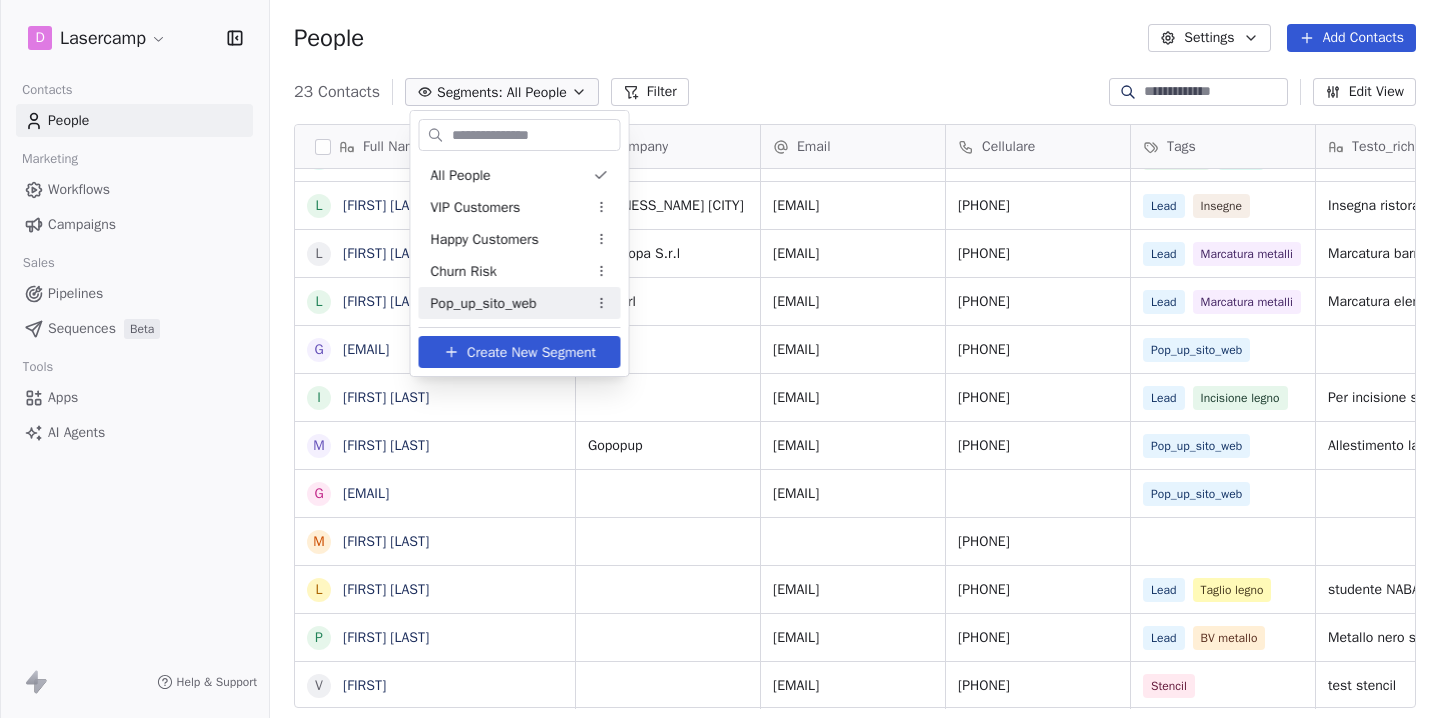 click on "D Lasercamp Contacts People Marketing Workflows Campaigns Sales Pipelines Sequences Beta Tools Apps AI Agents Help & Support People Settings Add Contacts 23 Contacts Segments: All People Filter Edit View Tag Add to Sequence Export Full Name S Sara GDP Prepress P Paride De Benedittis M Maria Malena P Paolo Netwin S Stefano Cangiano M Mirco Gariboldi m massimo.iannazzo@das.srl S Stefano A Alessandro Griffoni E Edoardo Libertino M Maria Luce Peruzzini A Ana Maria Cabal Pasini L Luca Beretta L Lorenzo Dell'Agnolo L Lorenzo Bruzzese g giovanni@gruppocircle.com I Ivan Pengo M Michelle Felip g g.rossi@bluyazmine.it M Michele Dipasquale L Lara Bittasi P Paolo Maraschi V Valentina Company Email Cellulare Tags Testo_richiesta File Status Contact Source GDP Prepress sara@gdp.it [PHONE] Lead Incisione legno Incisione scatole BCC Contacted Sito Web paridebe@gmail.com [PHONE] Lead Stencil Salve, vorrei un preventivo per realizzare uno Stencil di dimensione 40x40cm. Grazie! Contacted Google ADS [PHONE]" at bounding box center [720, 359] 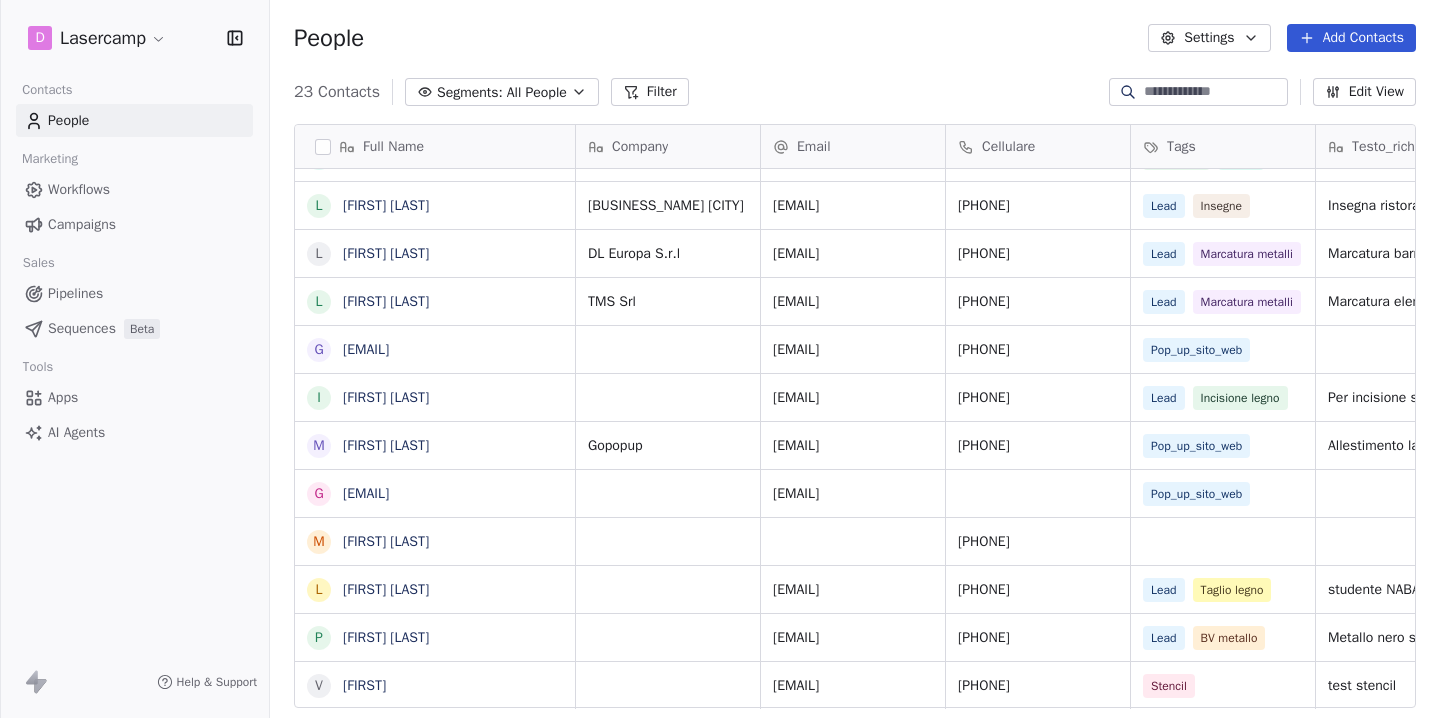 click on "Workflows" at bounding box center (79, 189) 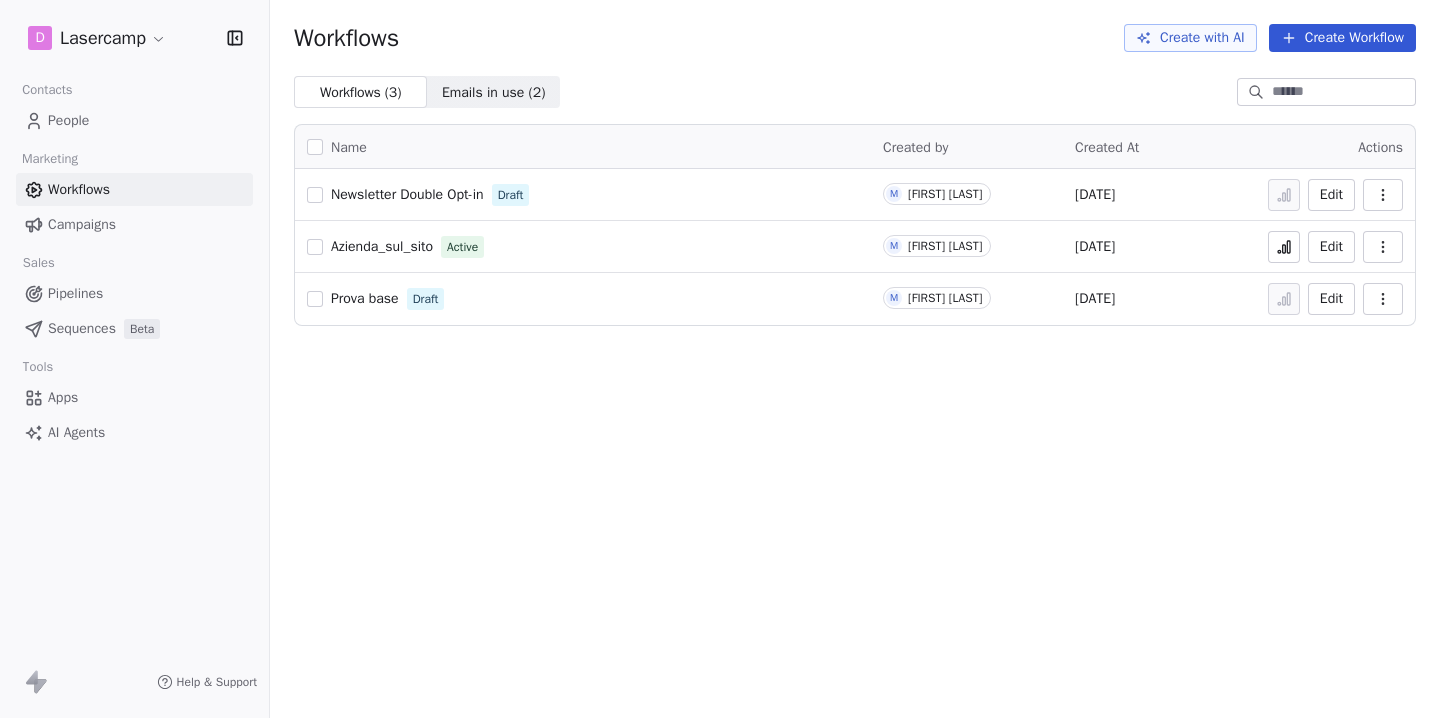 click on "Campaigns" at bounding box center (82, 224) 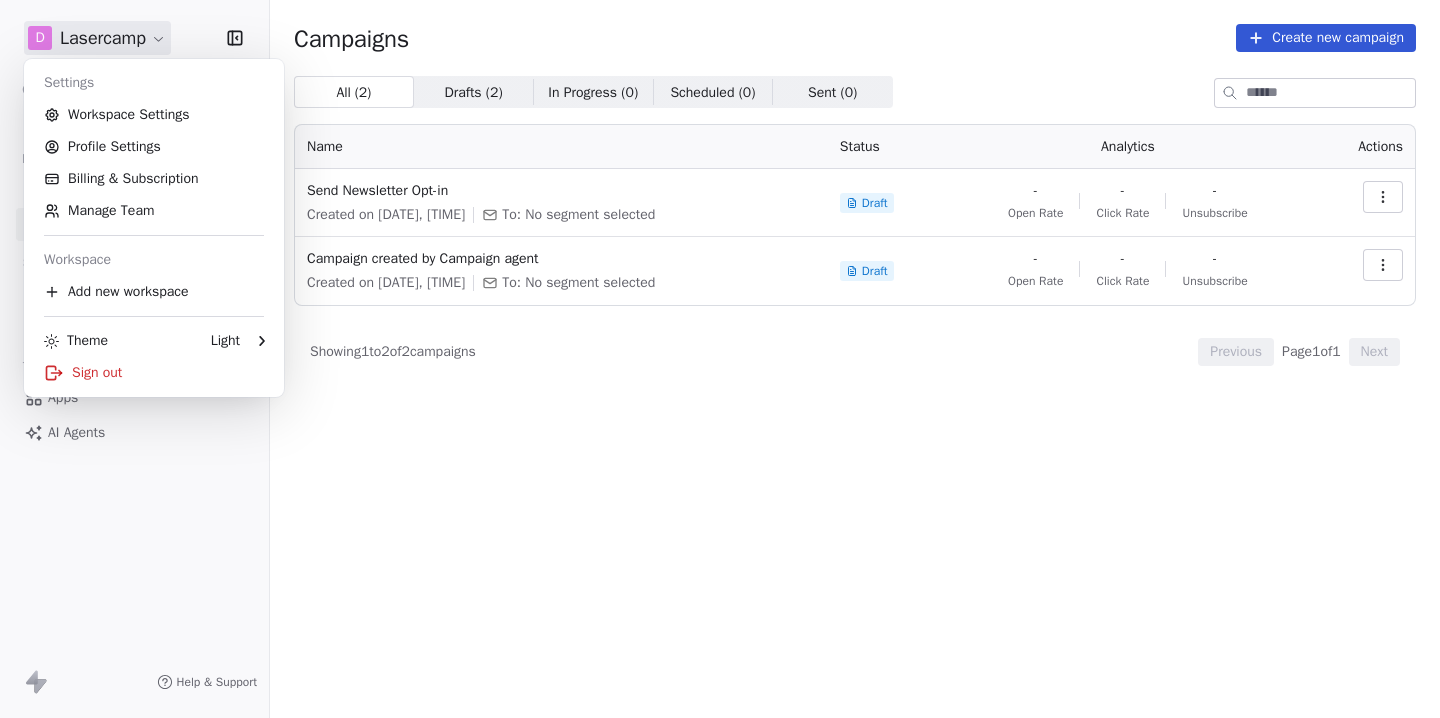 click on "D Lasercamp Contacts People Marketing Workflows Campaigns Sales Pipelines Sequences Beta Tools Apps AI Agents Help & Support Campaigns Create new campaign All ( 2 ) All ( 2 ) Drafts ( 2 ) Drafts ( 2 ) In Progress ( 0 ) In Progress ( 0 ) Scheduled ( 0 ) Scheduled ( 0 ) Sent ( 0 ) Sent ( 0 ) Name Status Analytics Actions Send Newsletter Opt-in Created on [DATE], [TIME] To: No segment selected Draft - Open Rate - Click Rate - Unsubscribe Campaign created by Campaign agent Created on [DATE], [TIME] To: No segment selected Draft - Open Rate - Click Rate - Unsubscribe Showing 1 to 2 of 2 campaigns Previous Page 1 of 1 Next Settings Workspace Settings Profile Settings Billing & Subscription Manage Team Workspace Add new workspace Theme Light Sign out" at bounding box center [720, 359] 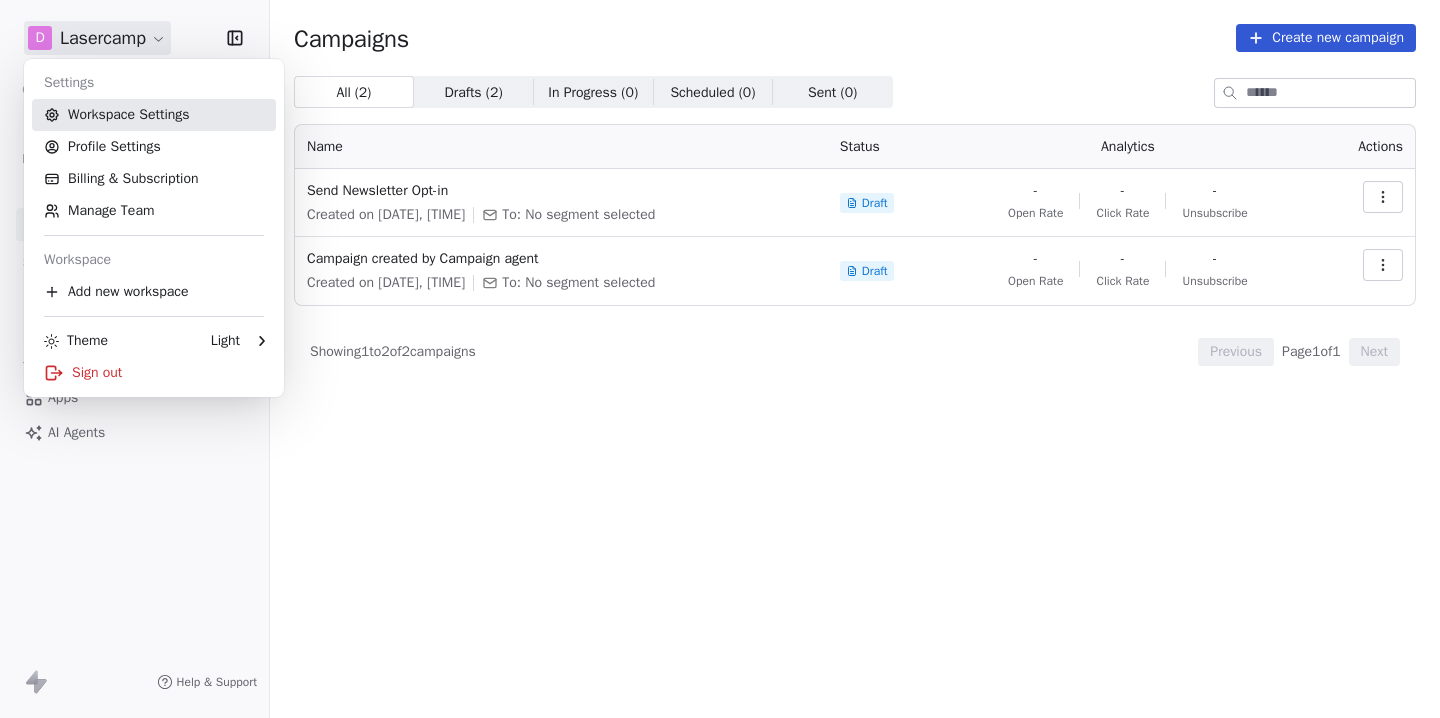 click on "Workspace Settings" at bounding box center [154, 115] 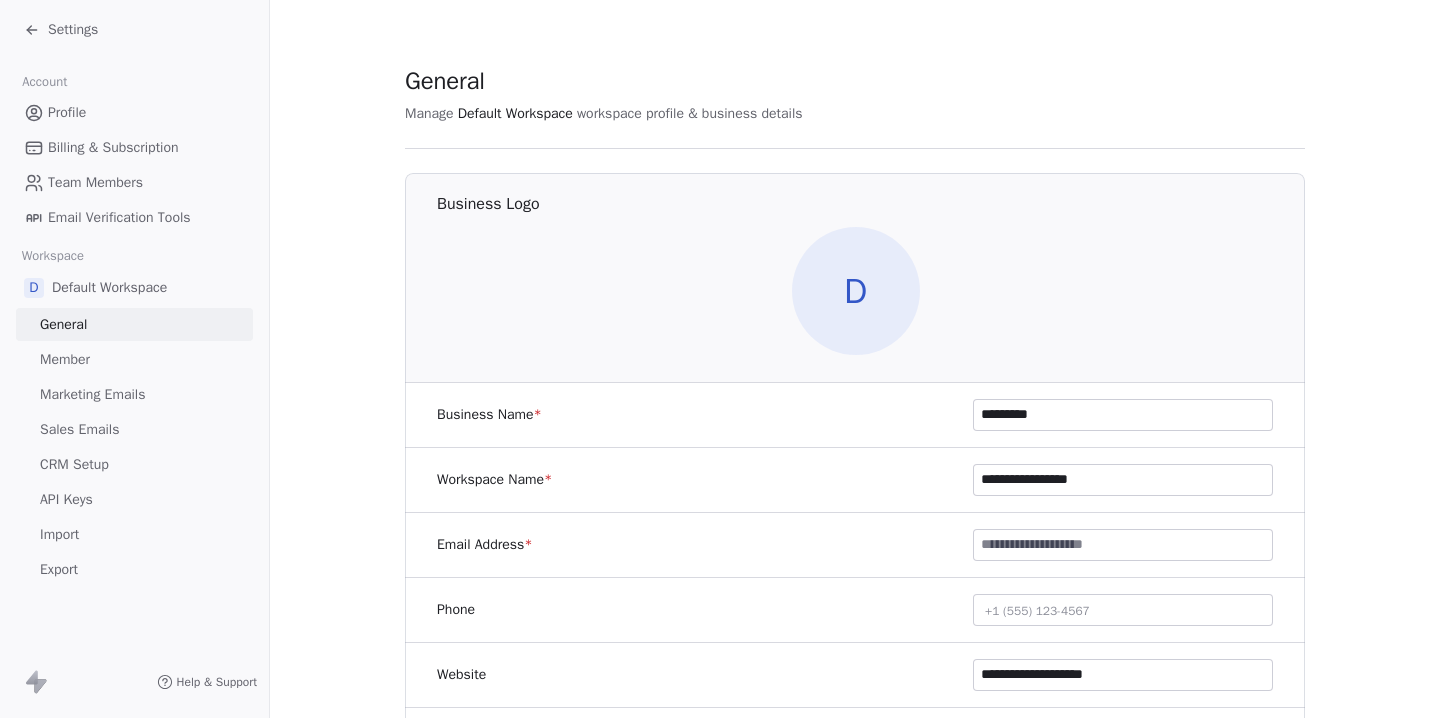 click on "Marketing Emails" at bounding box center [92, 394] 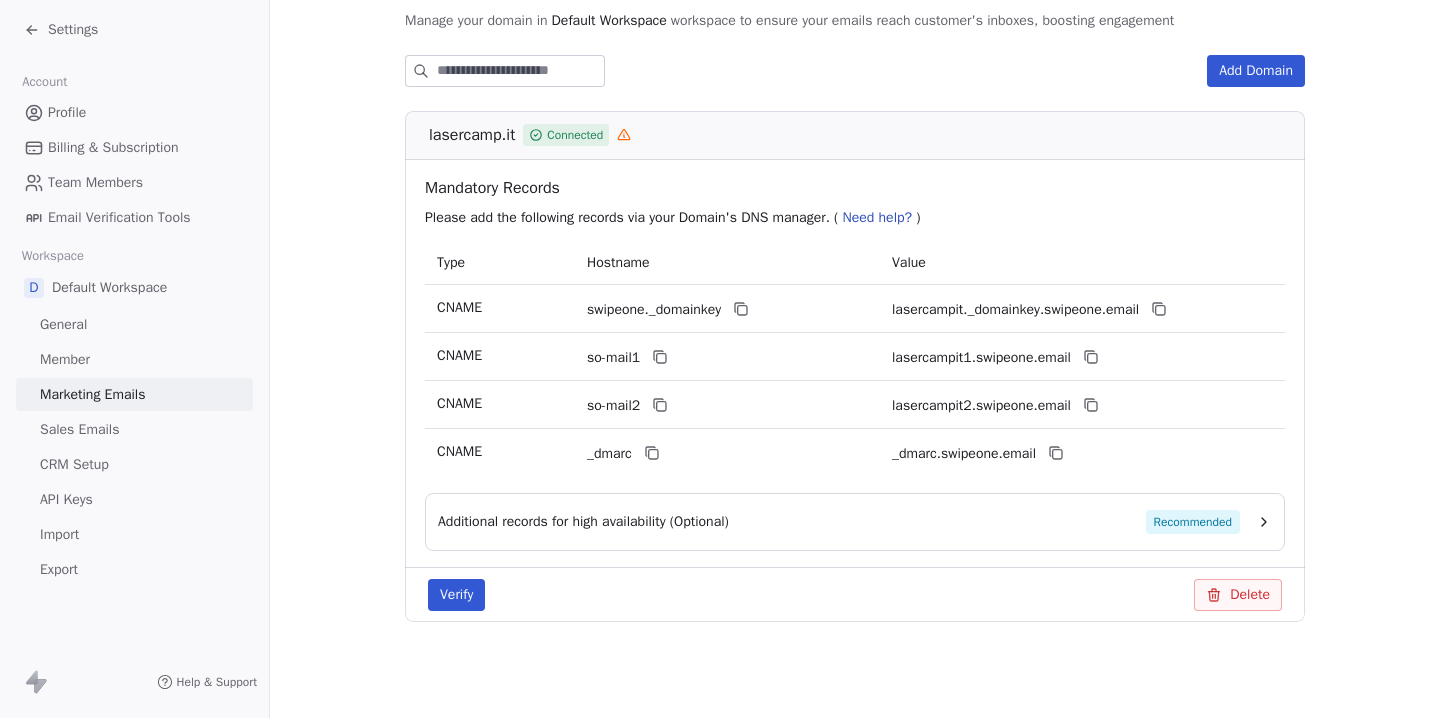 scroll, scrollTop: 0, scrollLeft: 0, axis: both 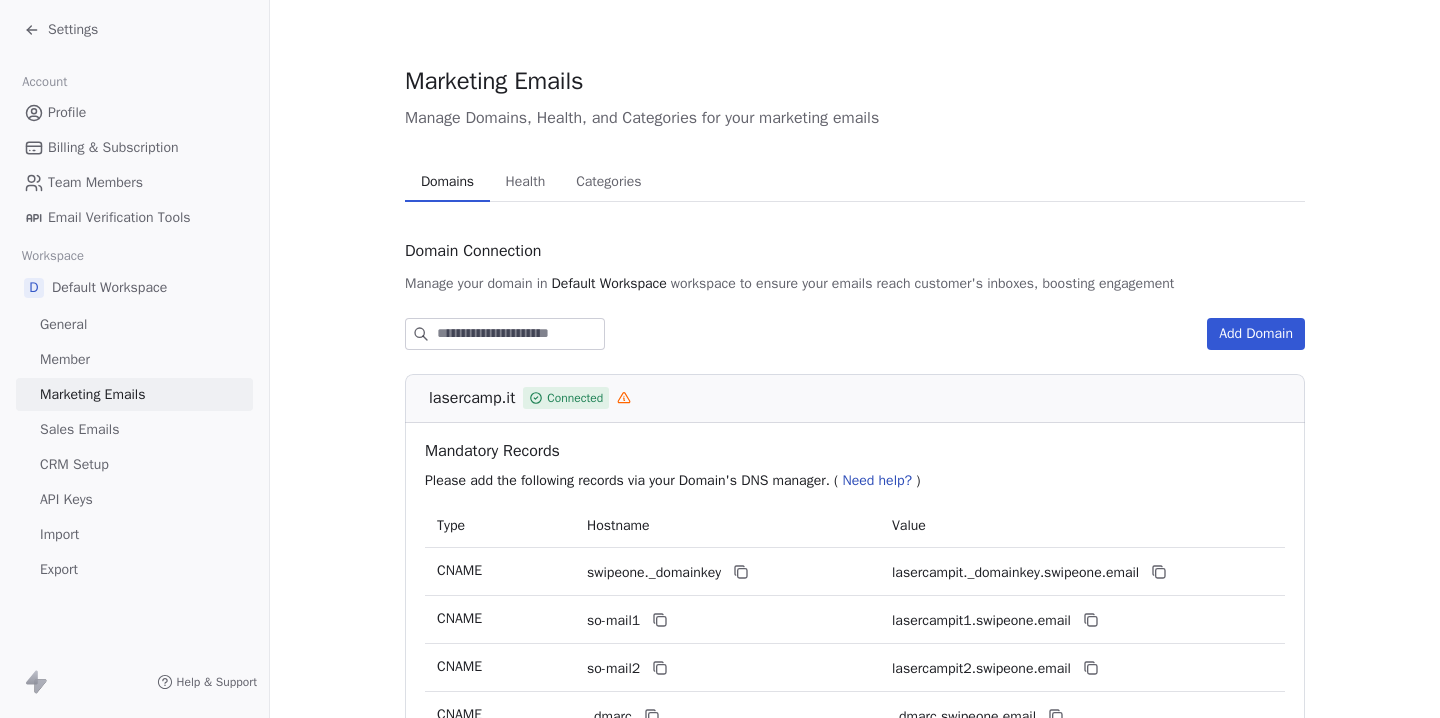 click on "Settings" at bounding box center [73, 30] 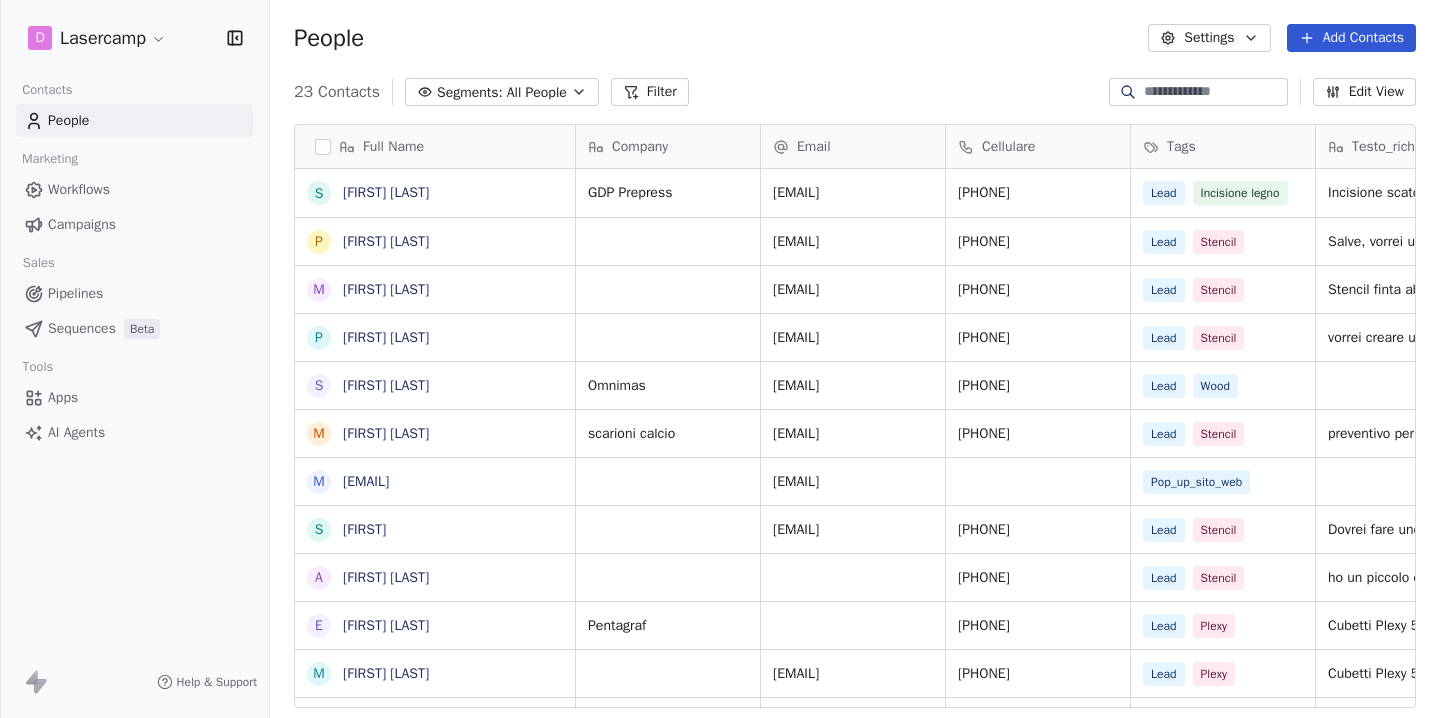scroll, scrollTop: 564, scrollLeft: 0, axis: vertical 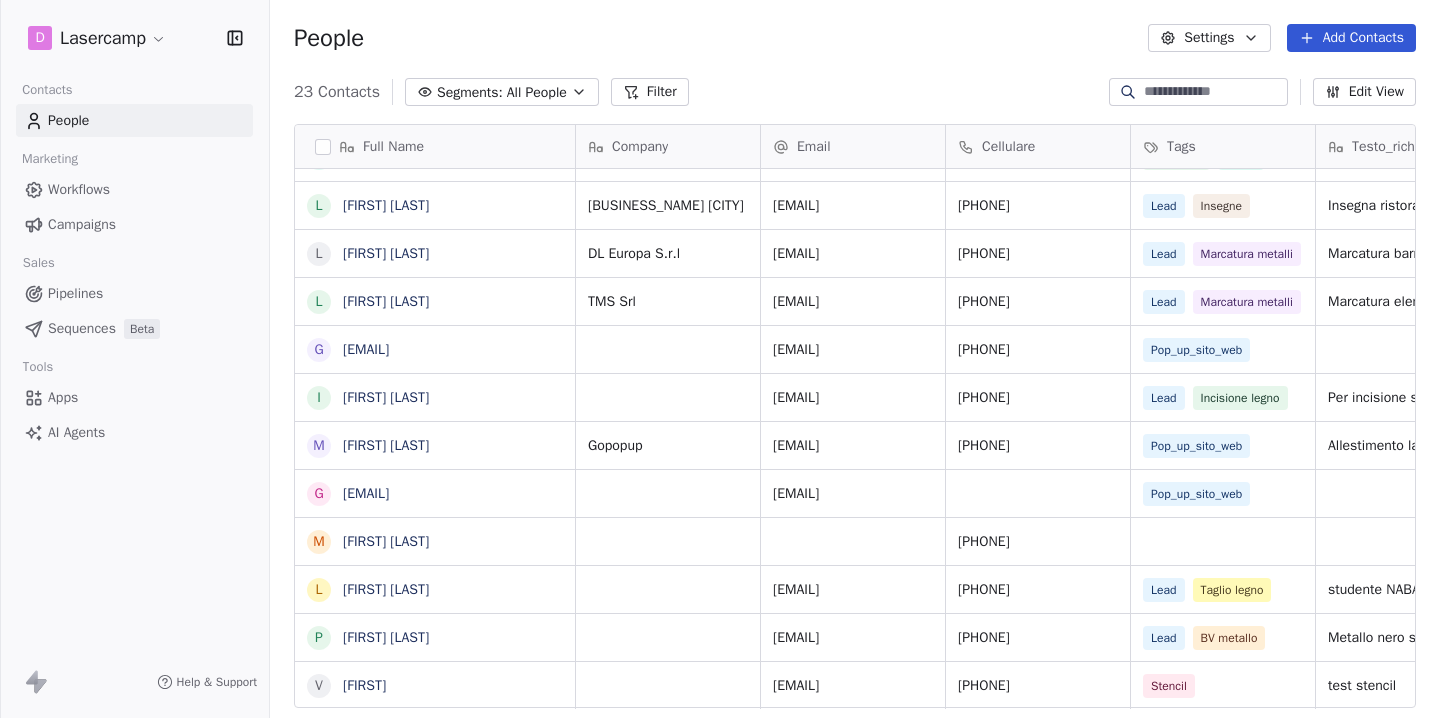 click at bounding box center [1214, 92] 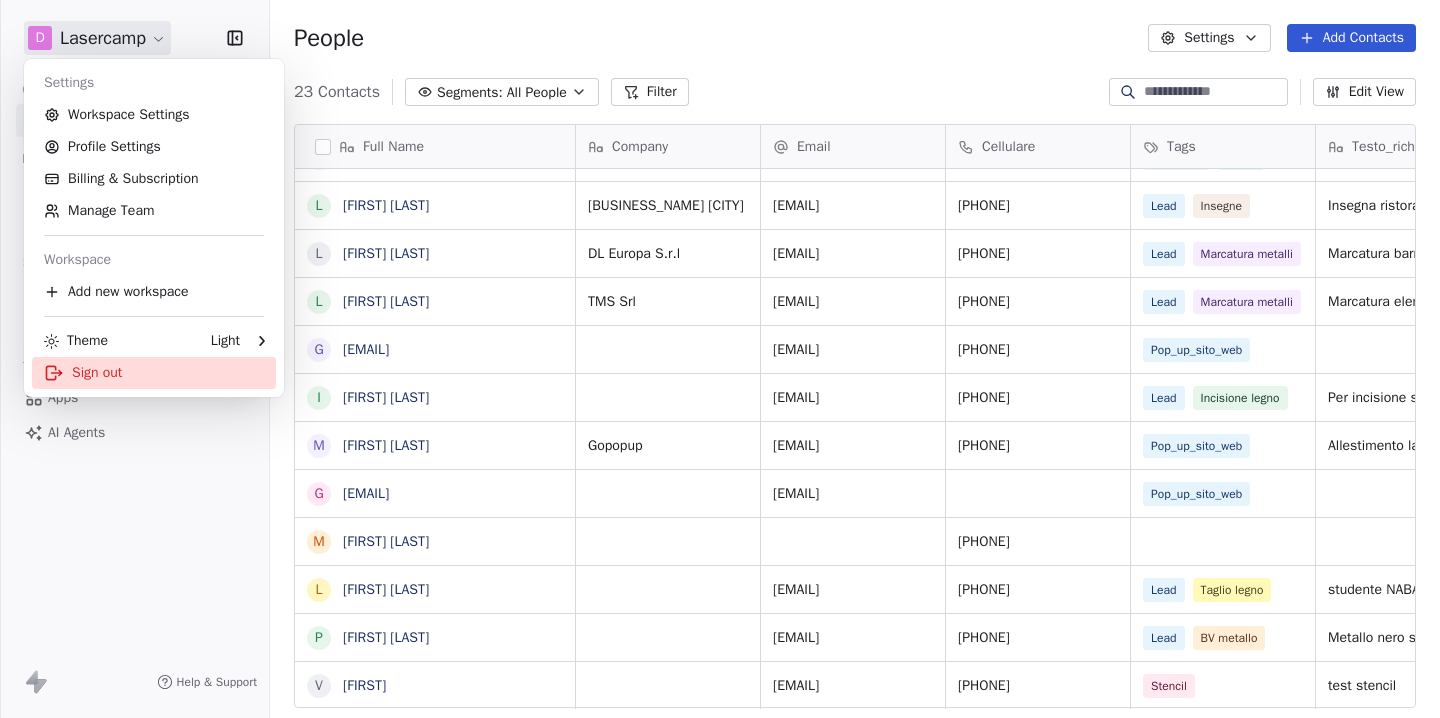 click on "Sign out" at bounding box center [154, 373] 